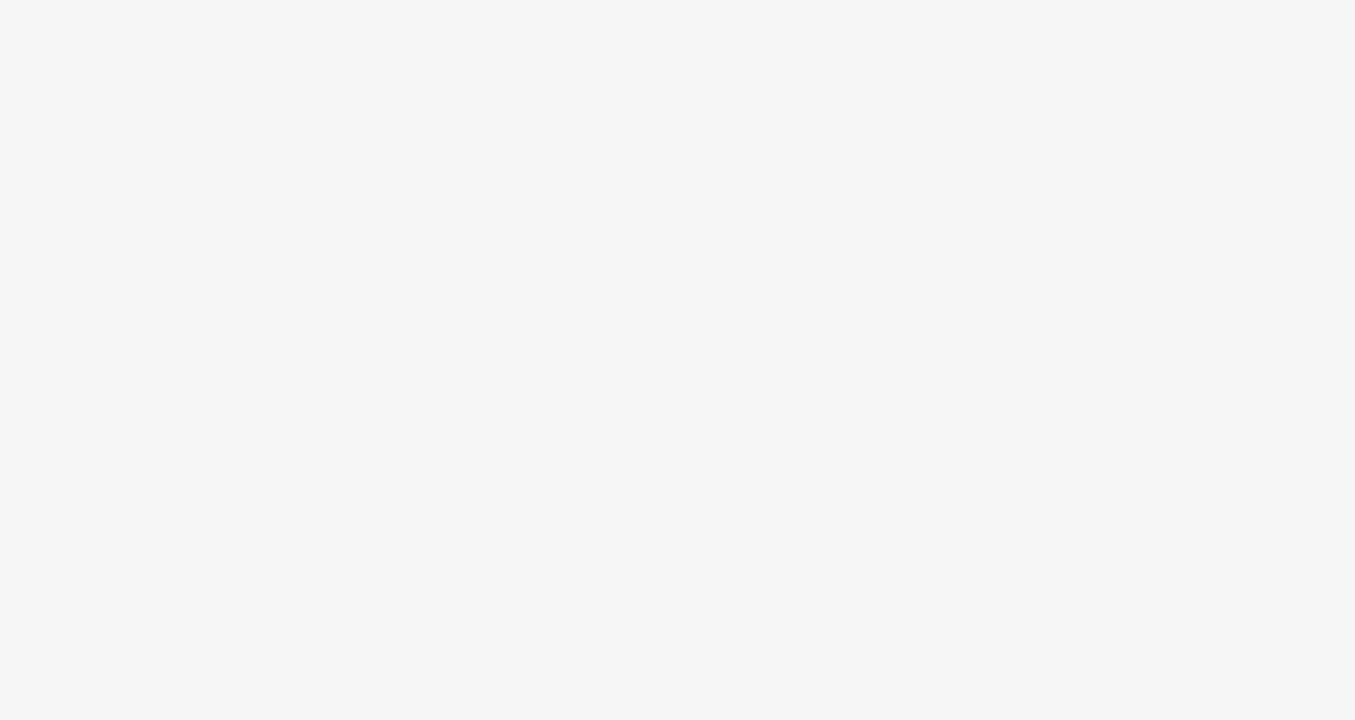 scroll, scrollTop: 0, scrollLeft: 0, axis: both 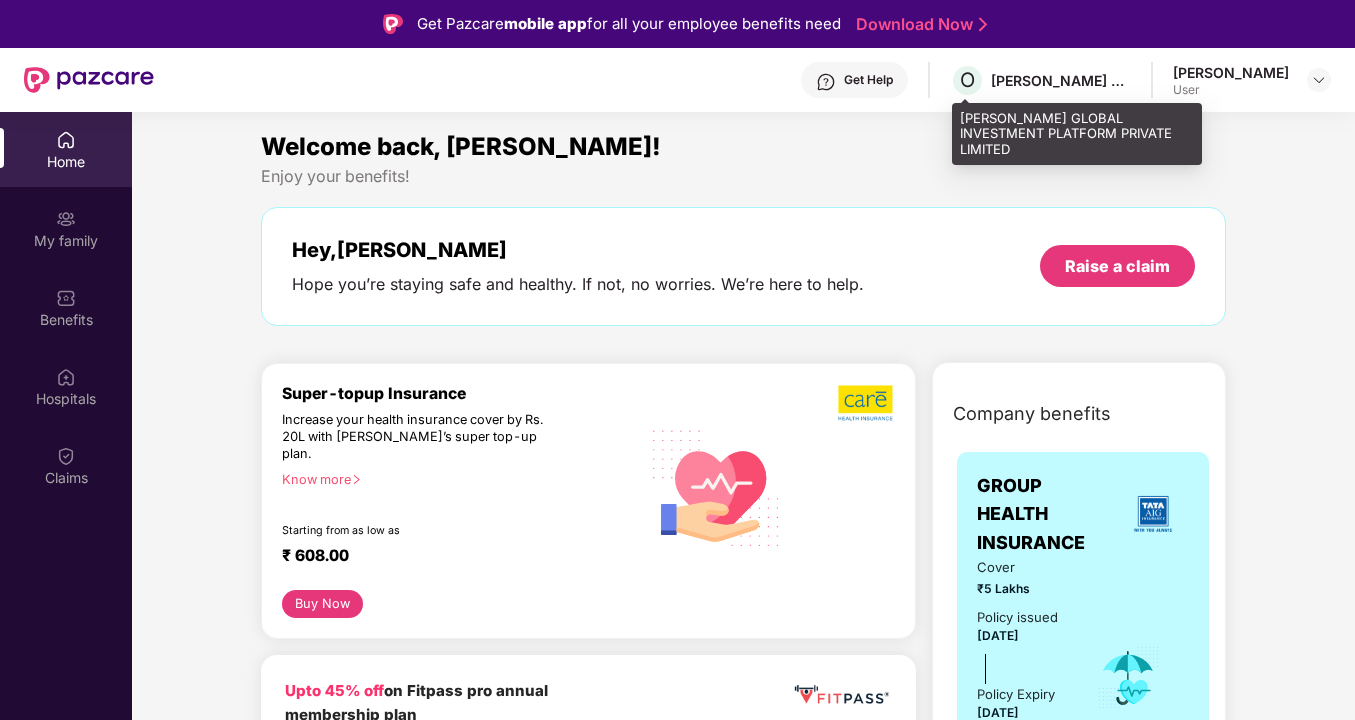 click on "[PERSON_NAME] GLOBAL INVESTMENT PLATFORM PRIVATE LIMITED" at bounding box center (1061, 80) 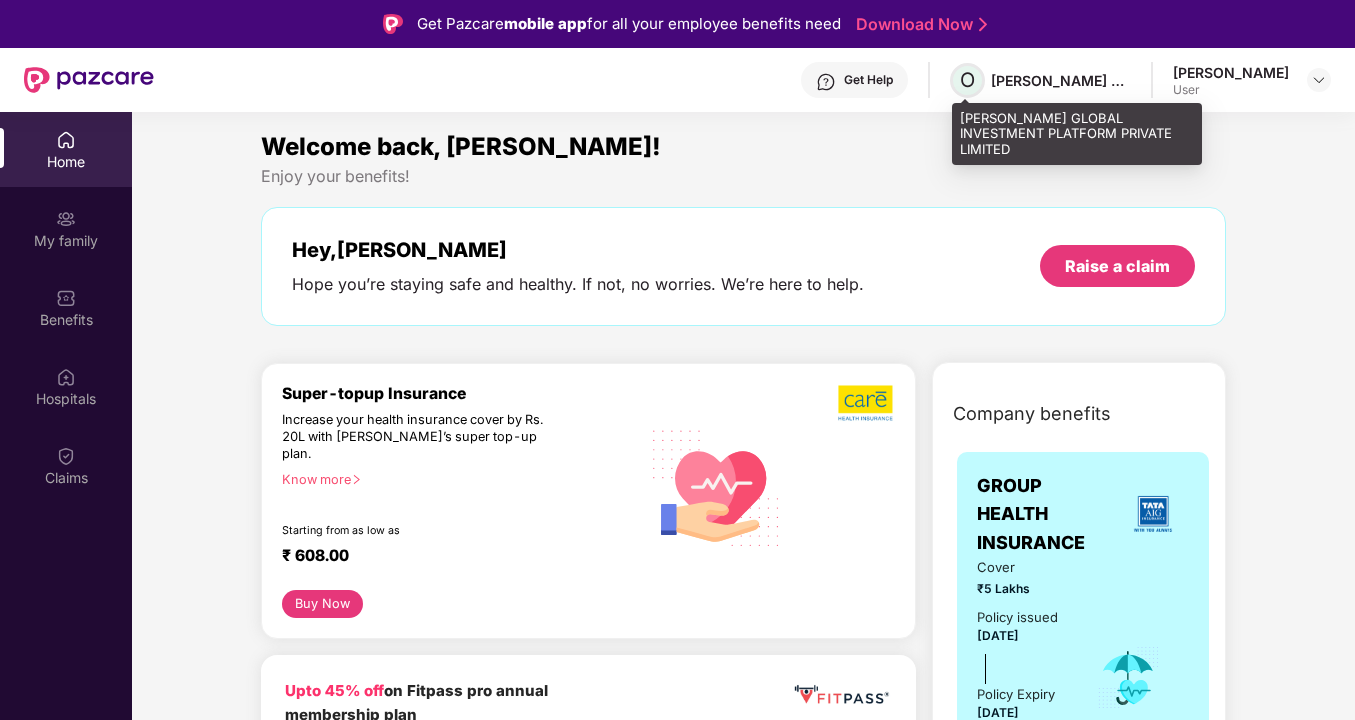 click on "O" at bounding box center [967, 80] 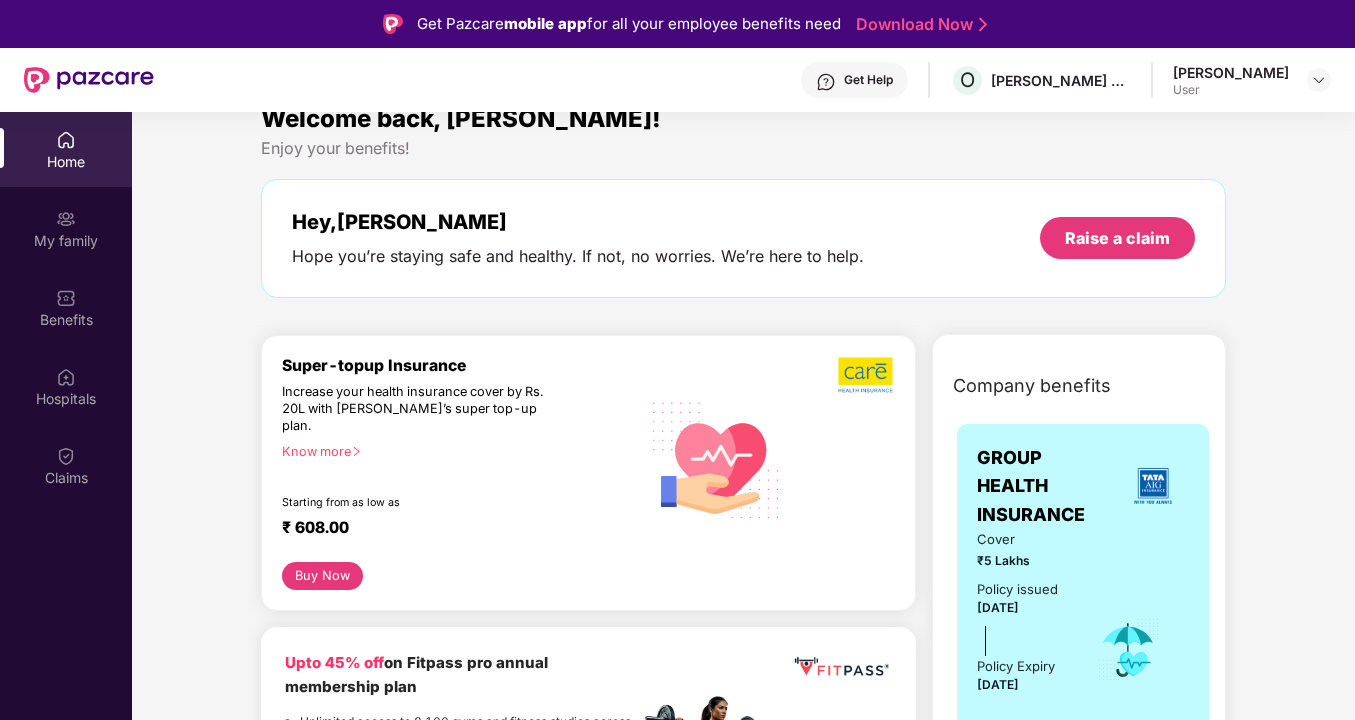 scroll, scrollTop: 0, scrollLeft: 0, axis: both 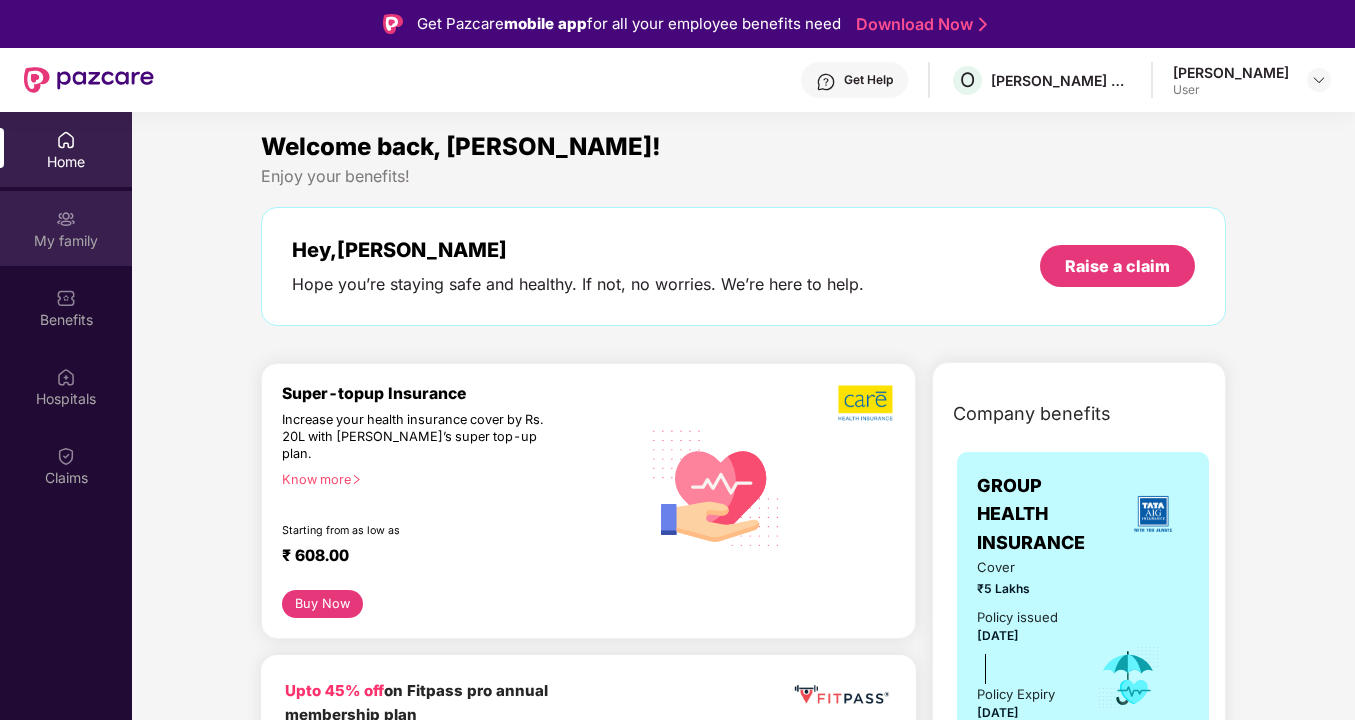 click on "My family" at bounding box center (66, 241) 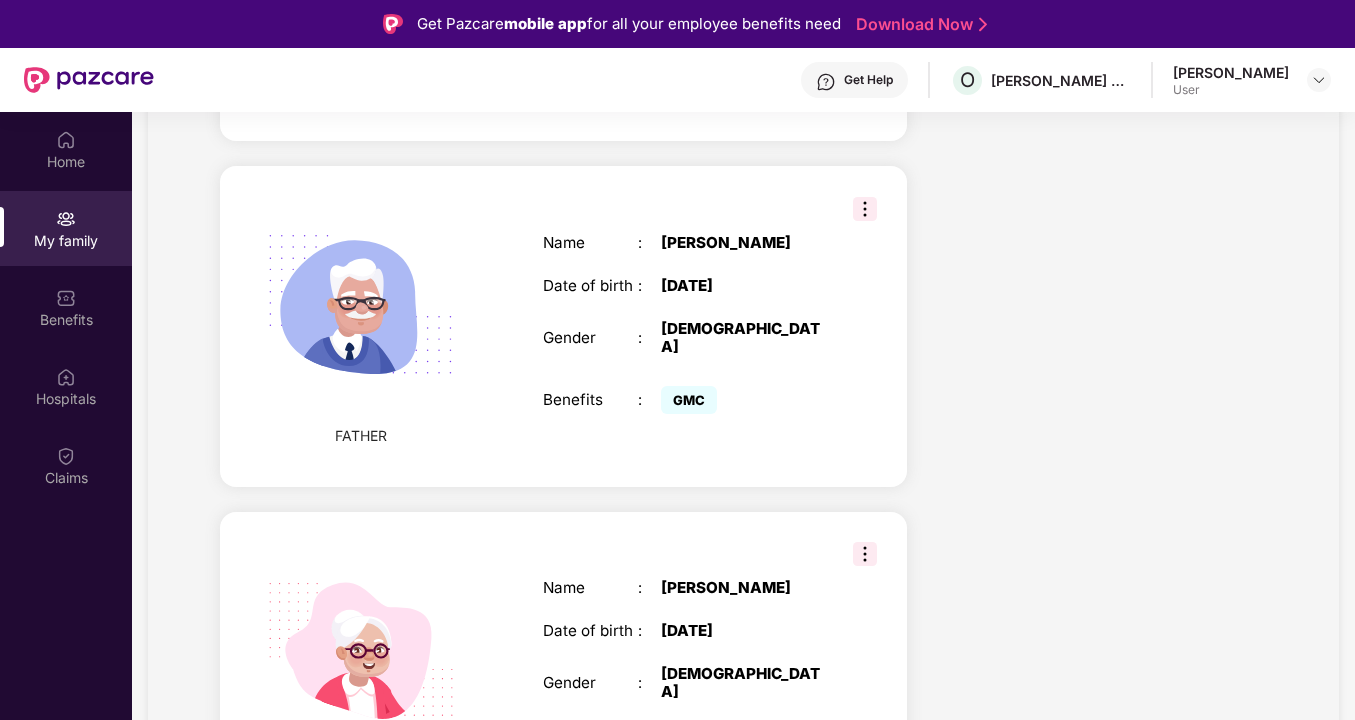 scroll, scrollTop: 1481, scrollLeft: 0, axis: vertical 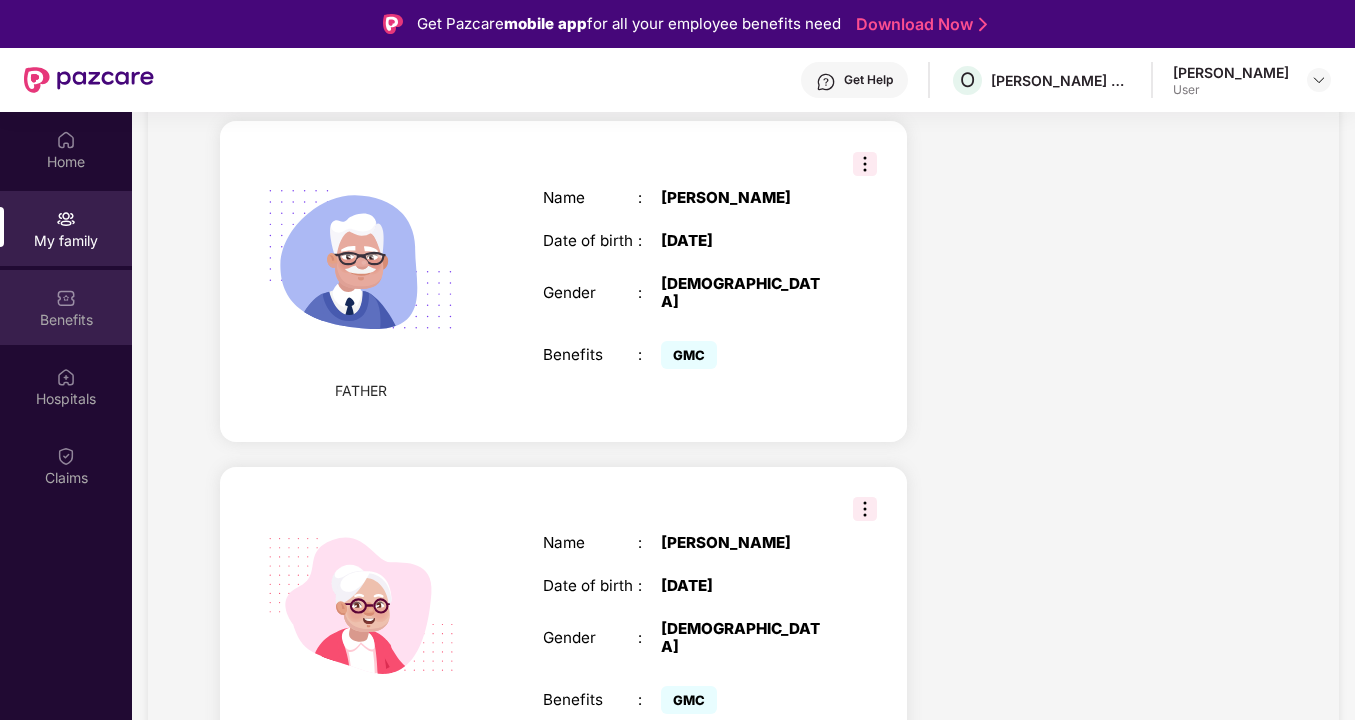 click on "Benefits" at bounding box center (66, 320) 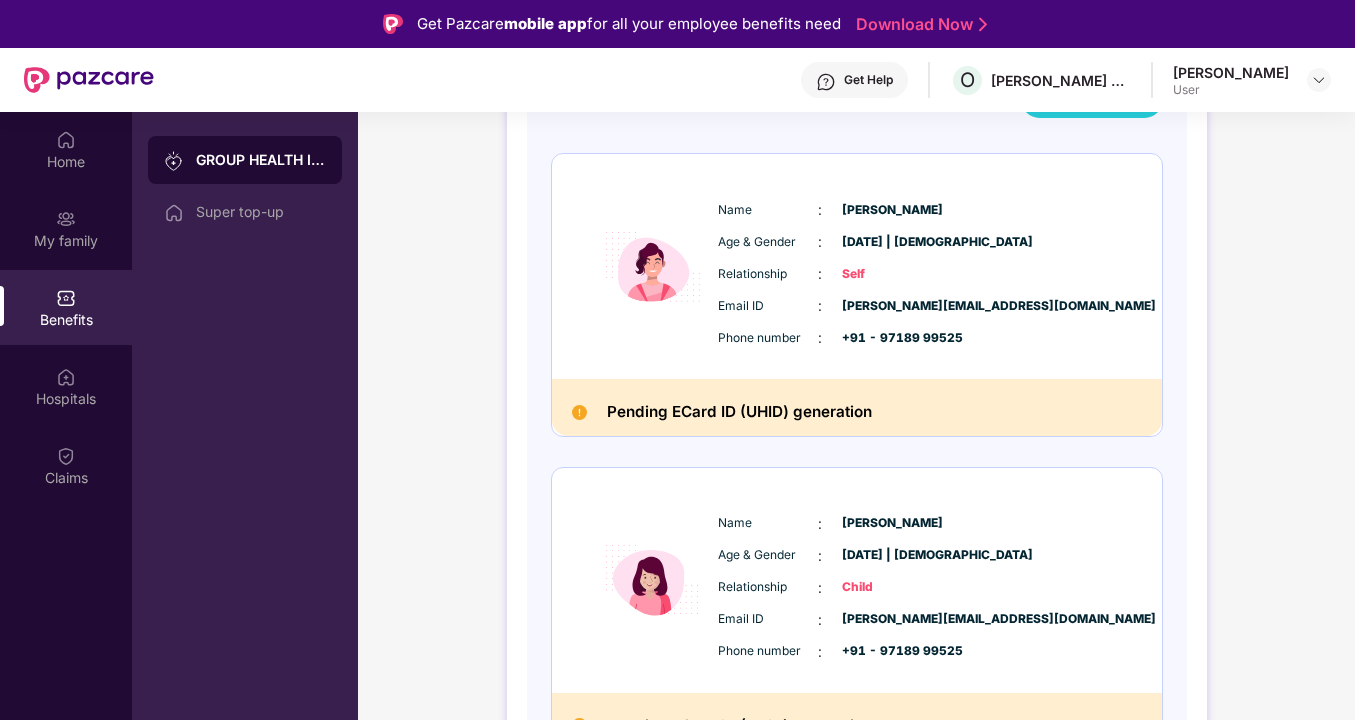 scroll, scrollTop: 0, scrollLeft: 0, axis: both 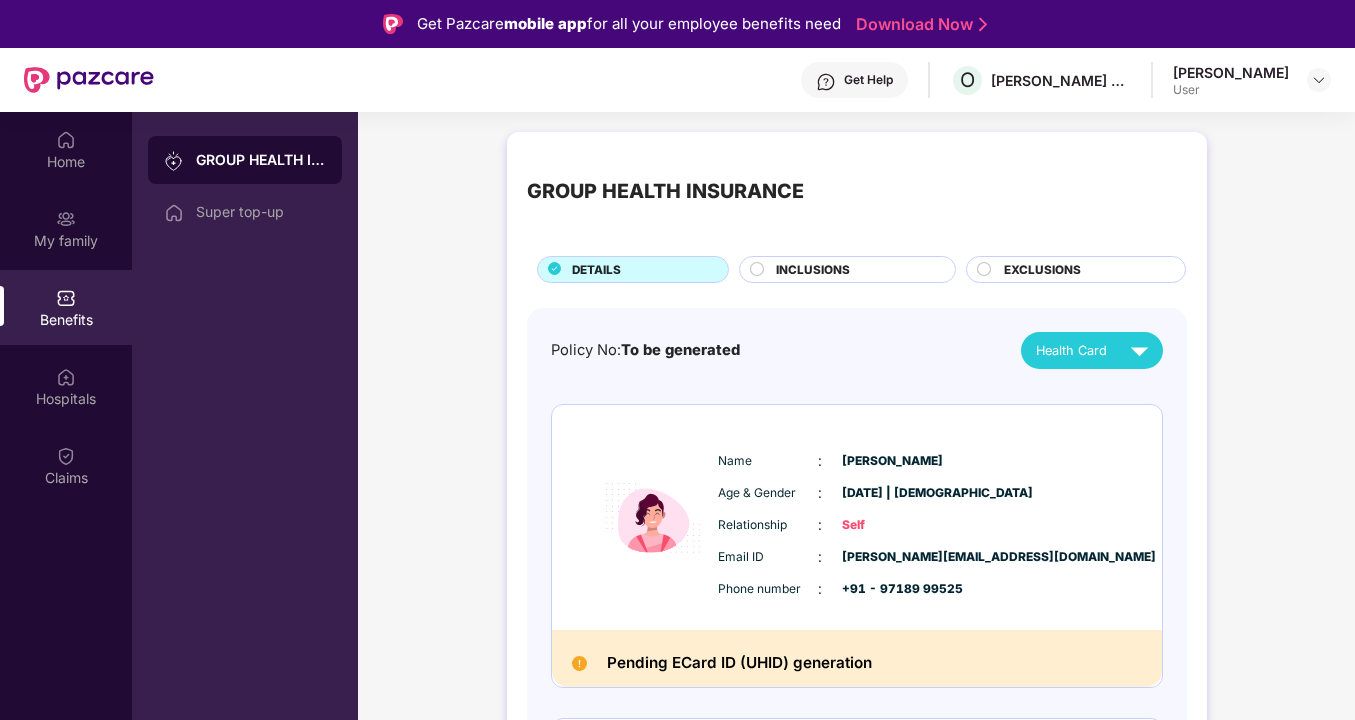 click on "INCLUSIONS" at bounding box center [813, 270] 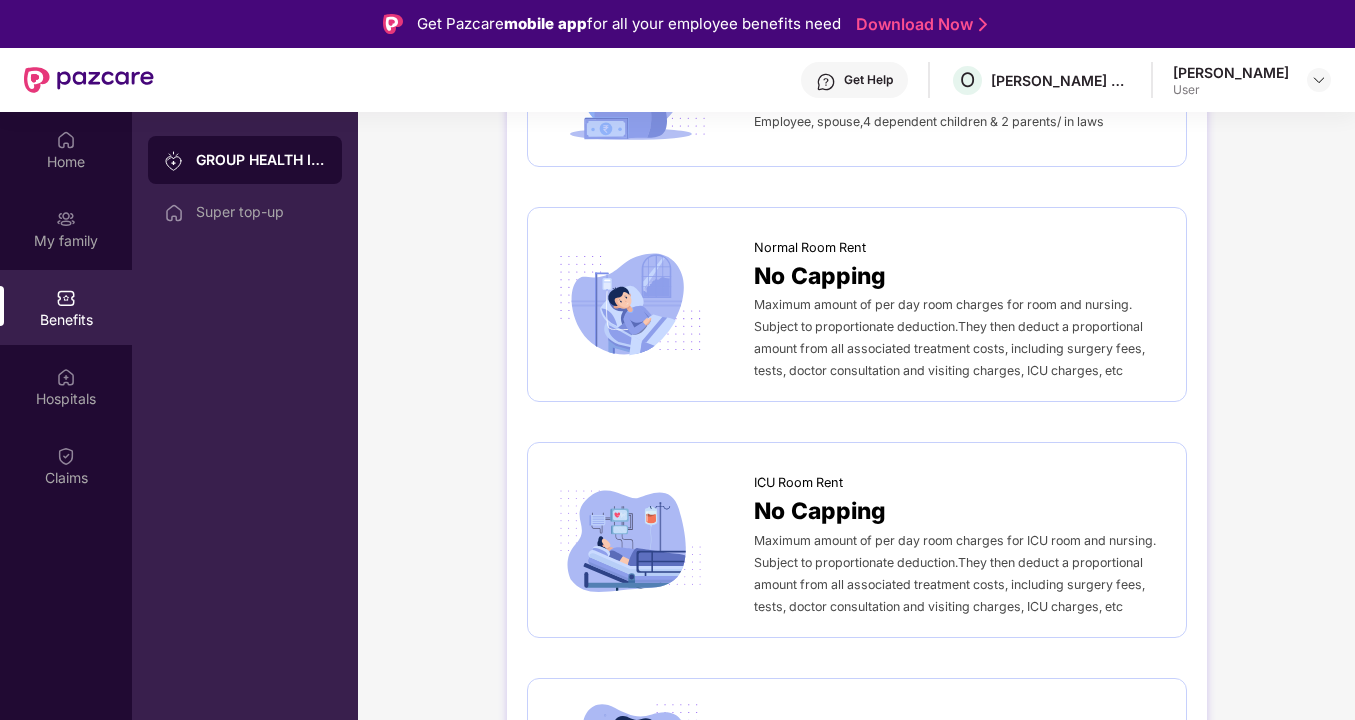 scroll, scrollTop: 0, scrollLeft: 0, axis: both 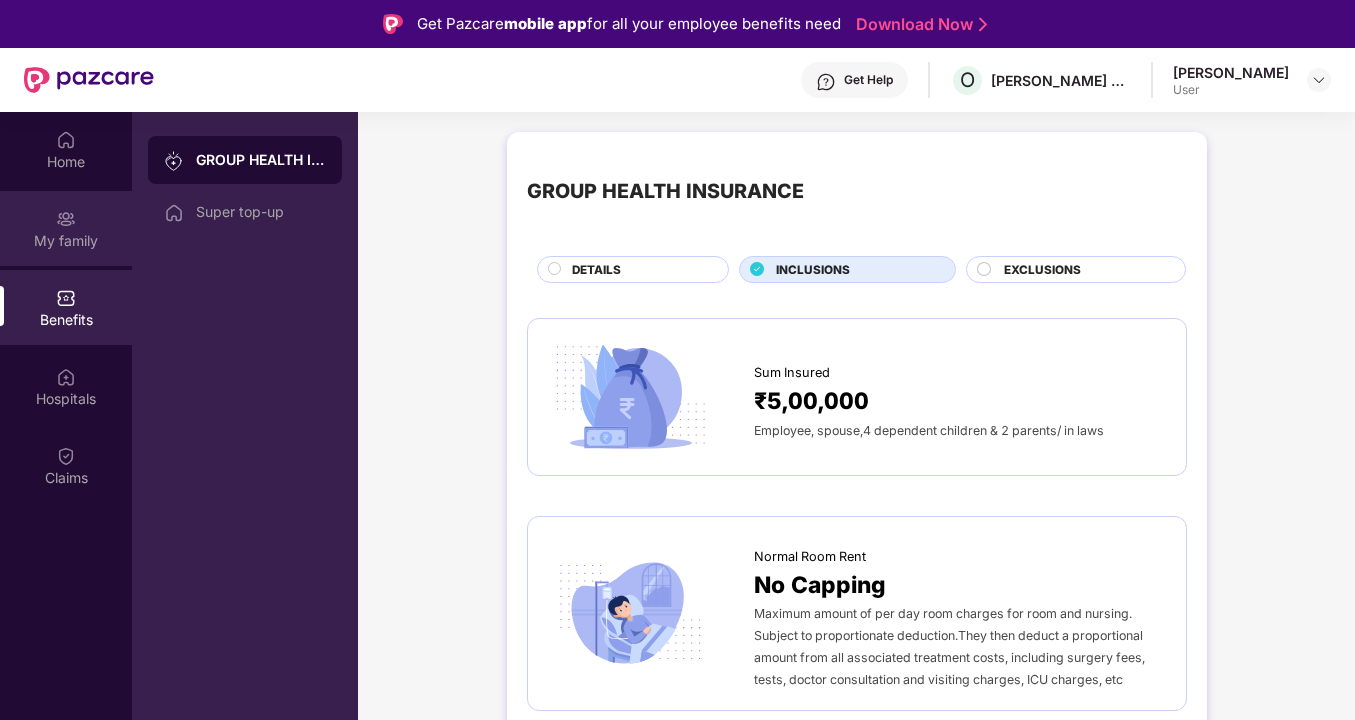 click on "My family" at bounding box center [66, 241] 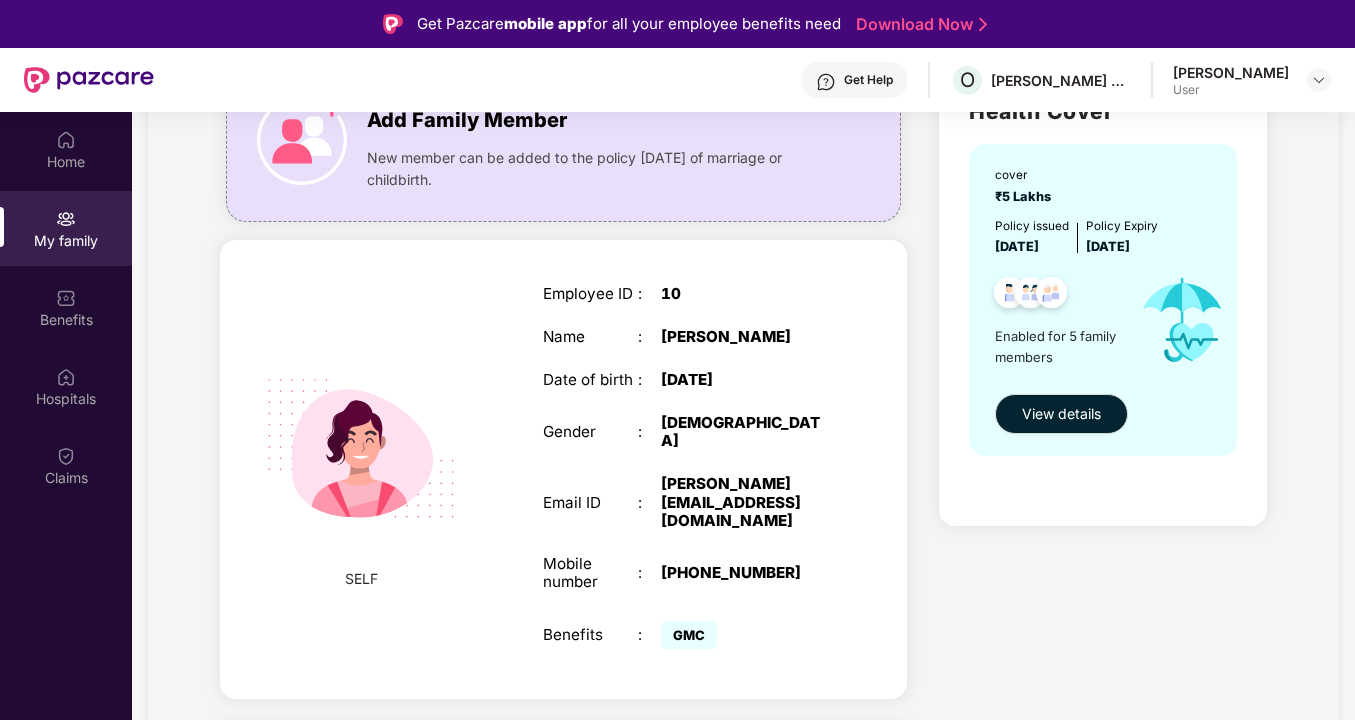 scroll, scrollTop: 0, scrollLeft: 0, axis: both 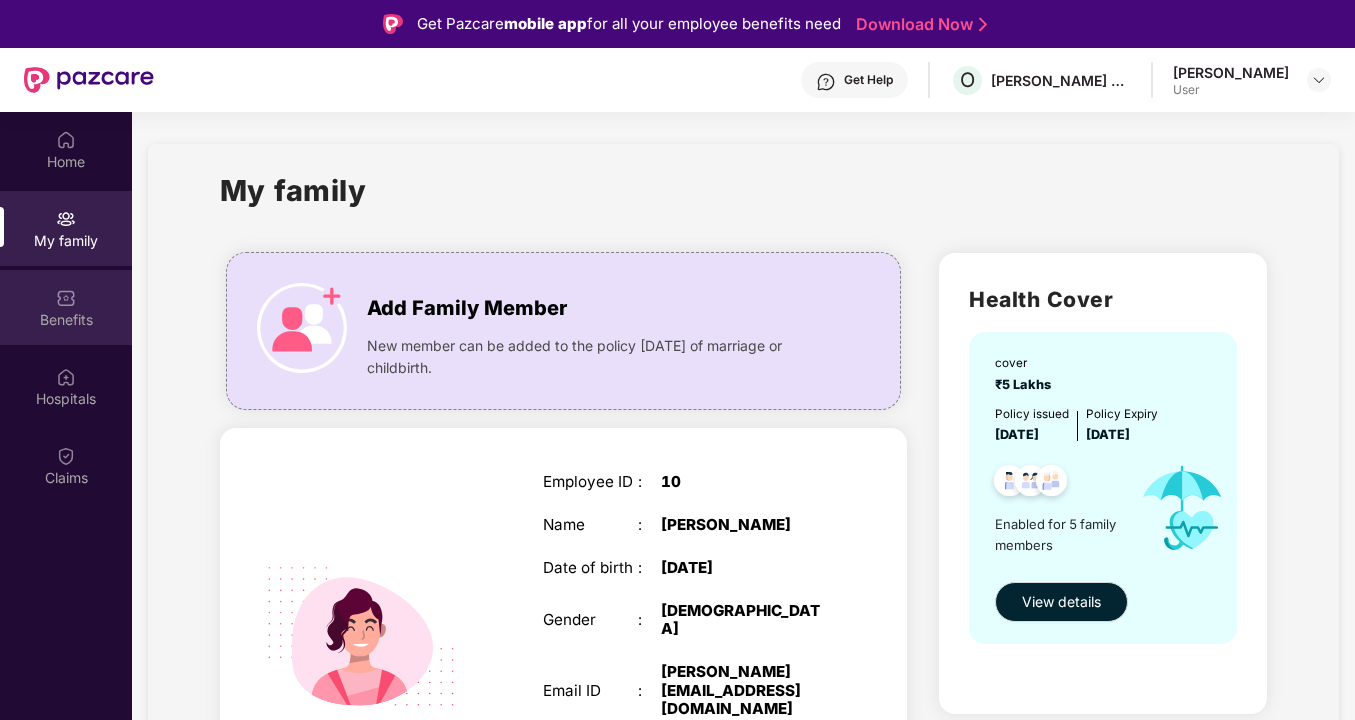 click on "Benefits" at bounding box center [66, 307] 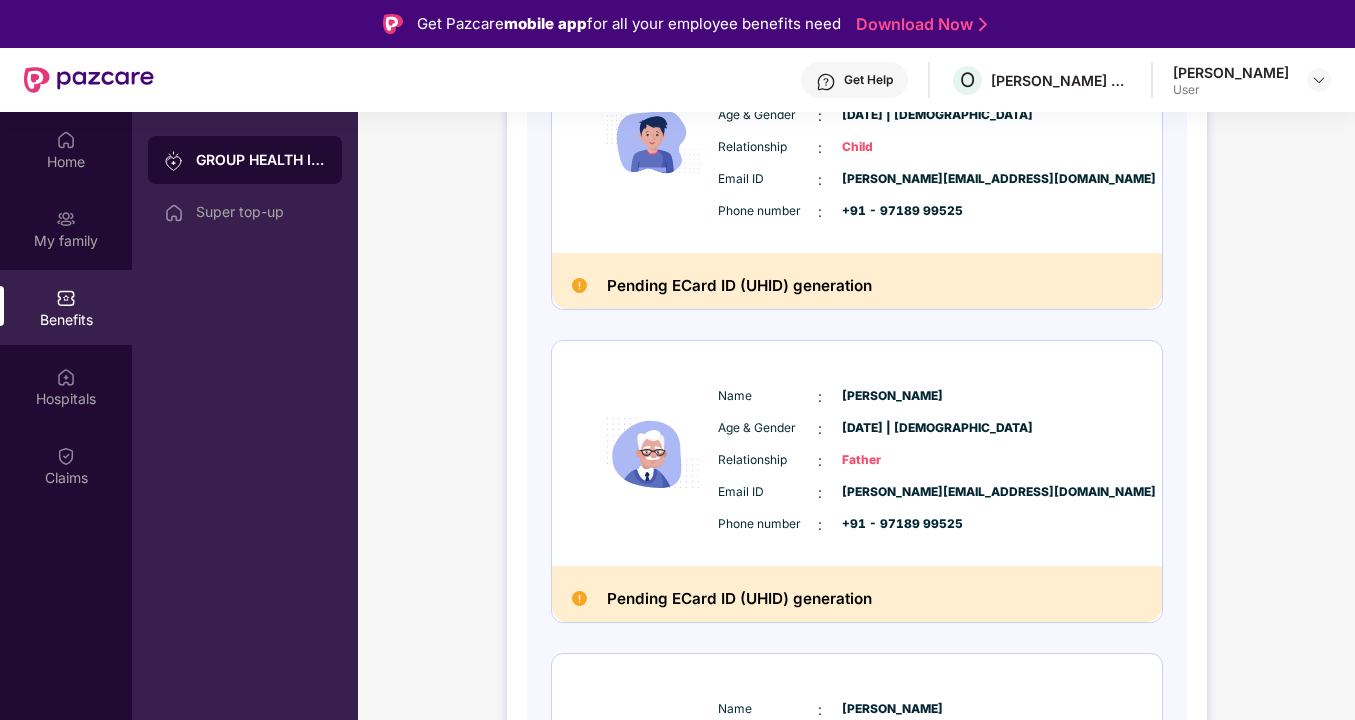 scroll, scrollTop: 1232, scrollLeft: 0, axis: vertical 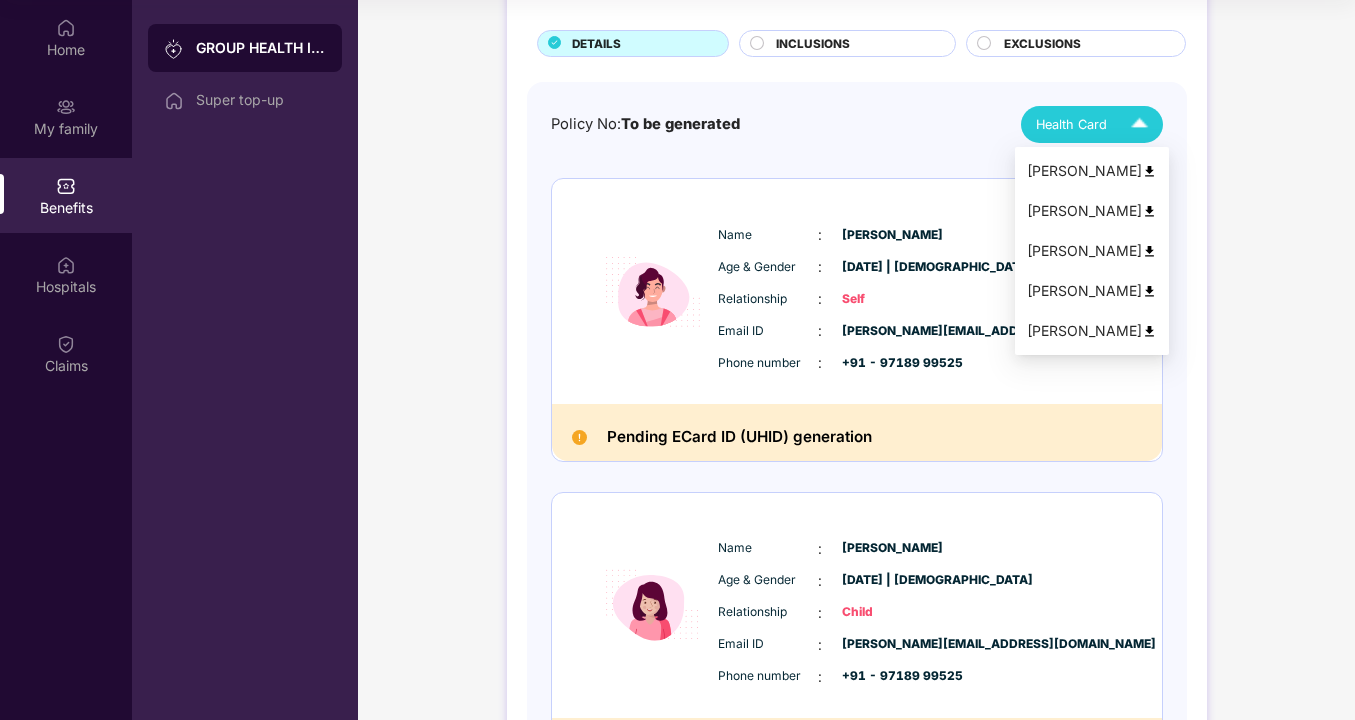 click at bounding box center (1139, 124) 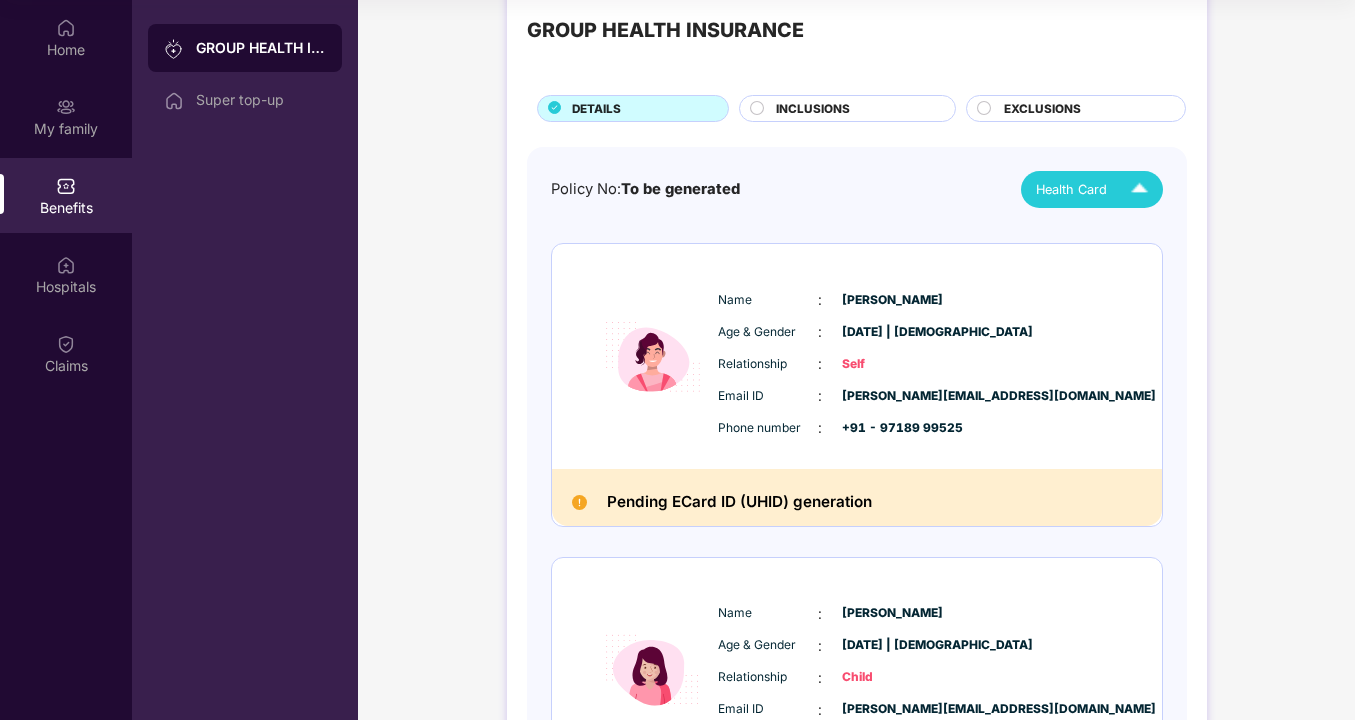 scroll, scrollTop: 0, scrollLeft: 0, axis: both 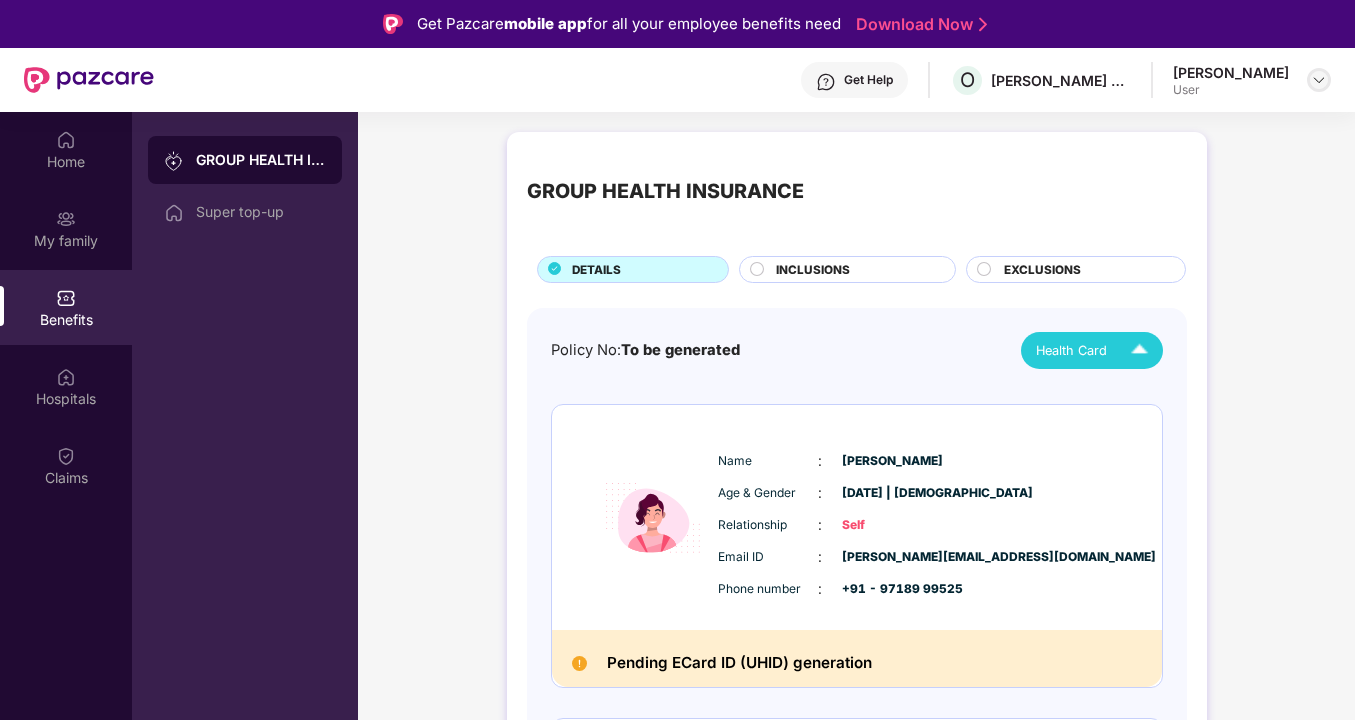 click at bounding box center [1319, 80] 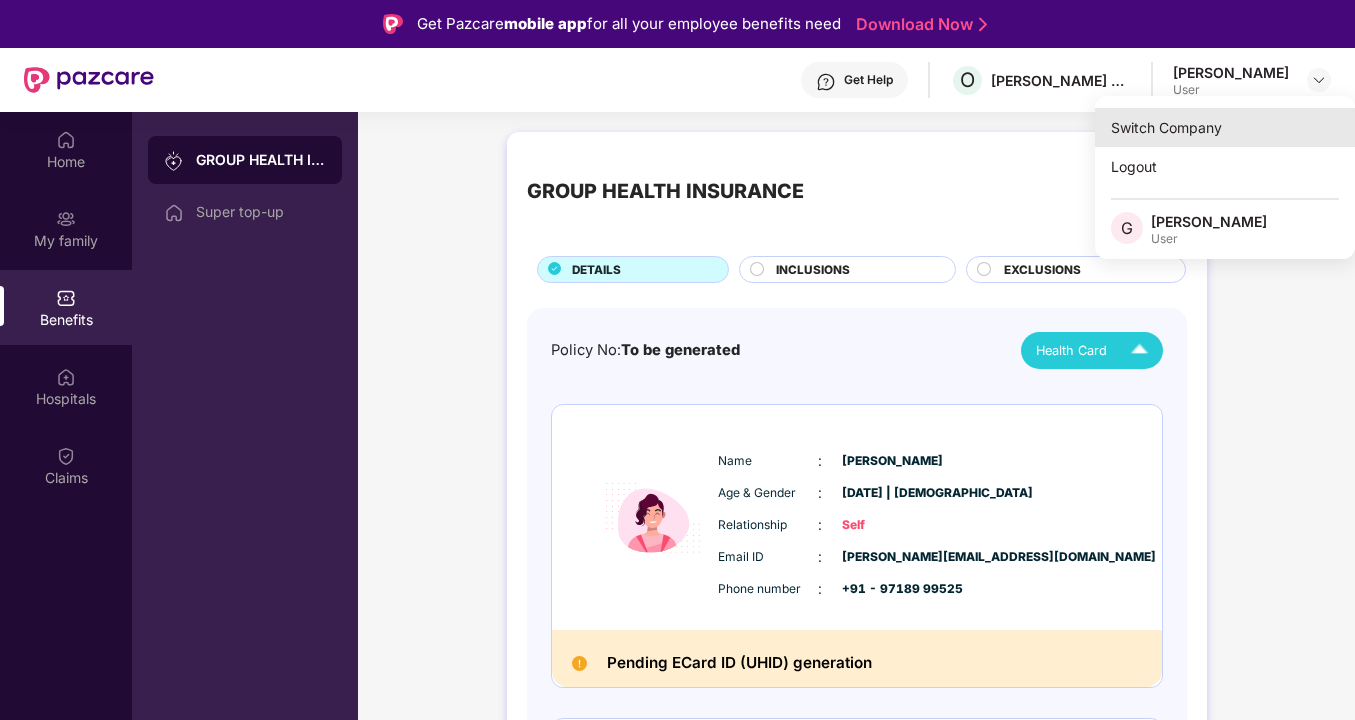 click on "Switch Company" at bounding box center [1225, 127] 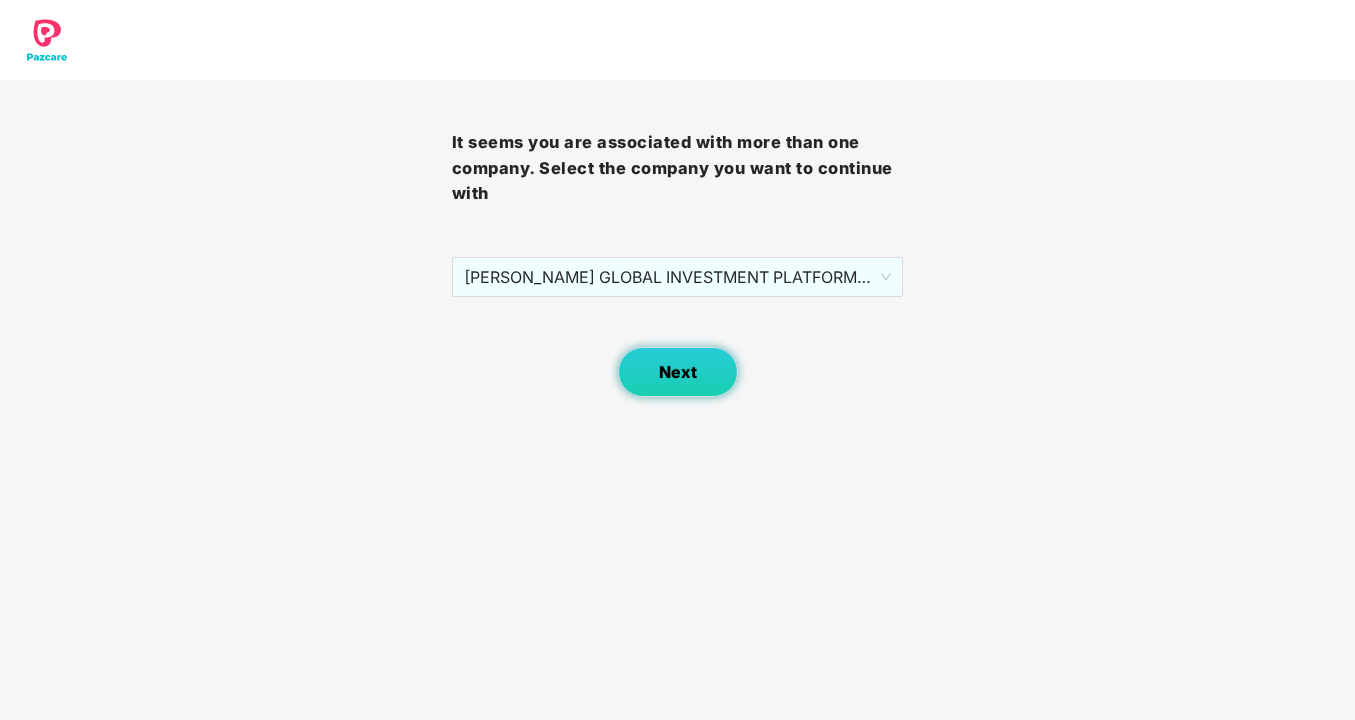 click on "Next" at bounding box center [678, 372] 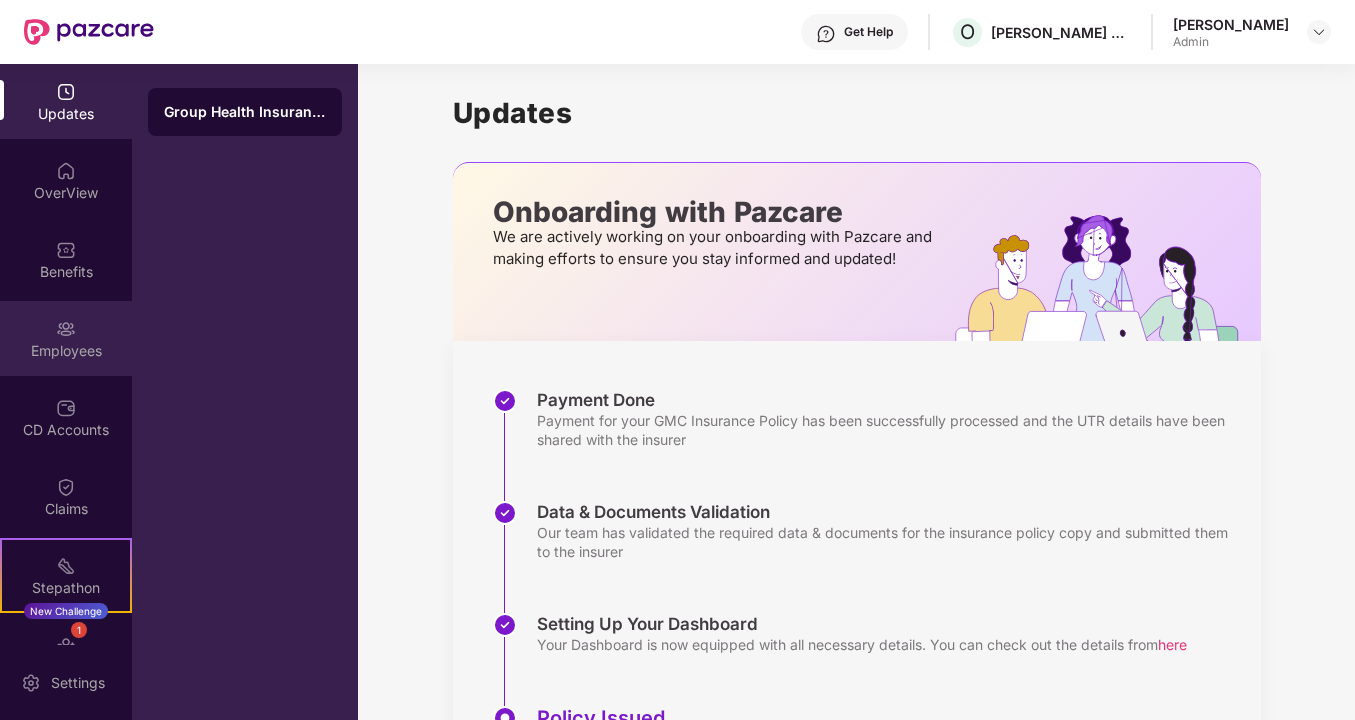 click on "Employees" at bounding box center (66, 351) 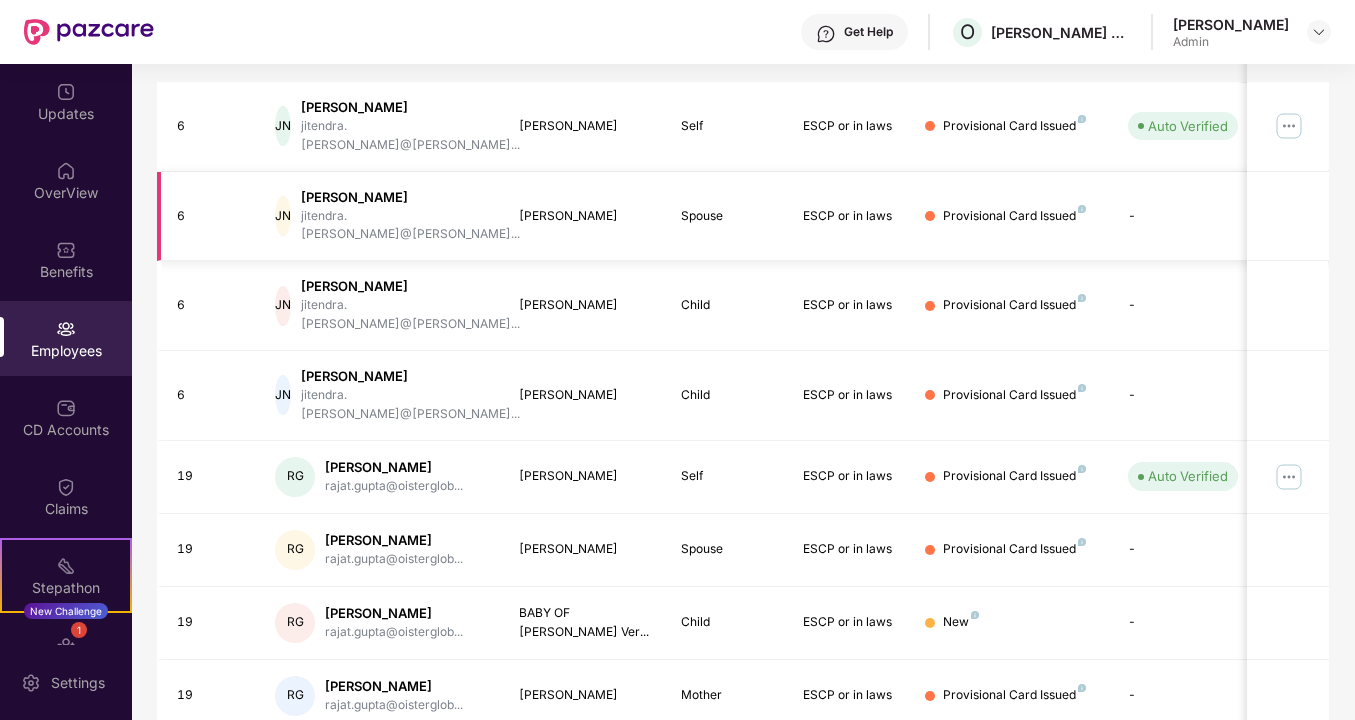 scroll, scrollTop: 357, scrollLeft: 0, axis: vertical 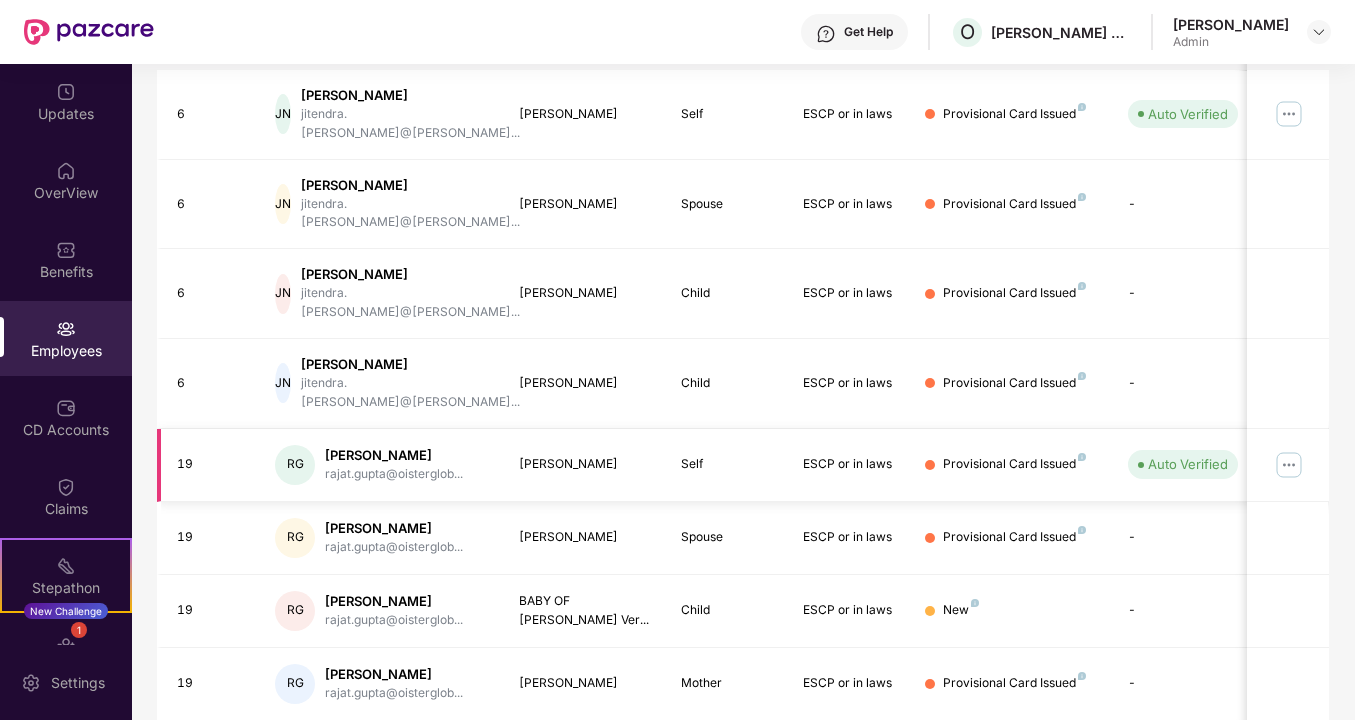 click at bounding box center [1289, 465] 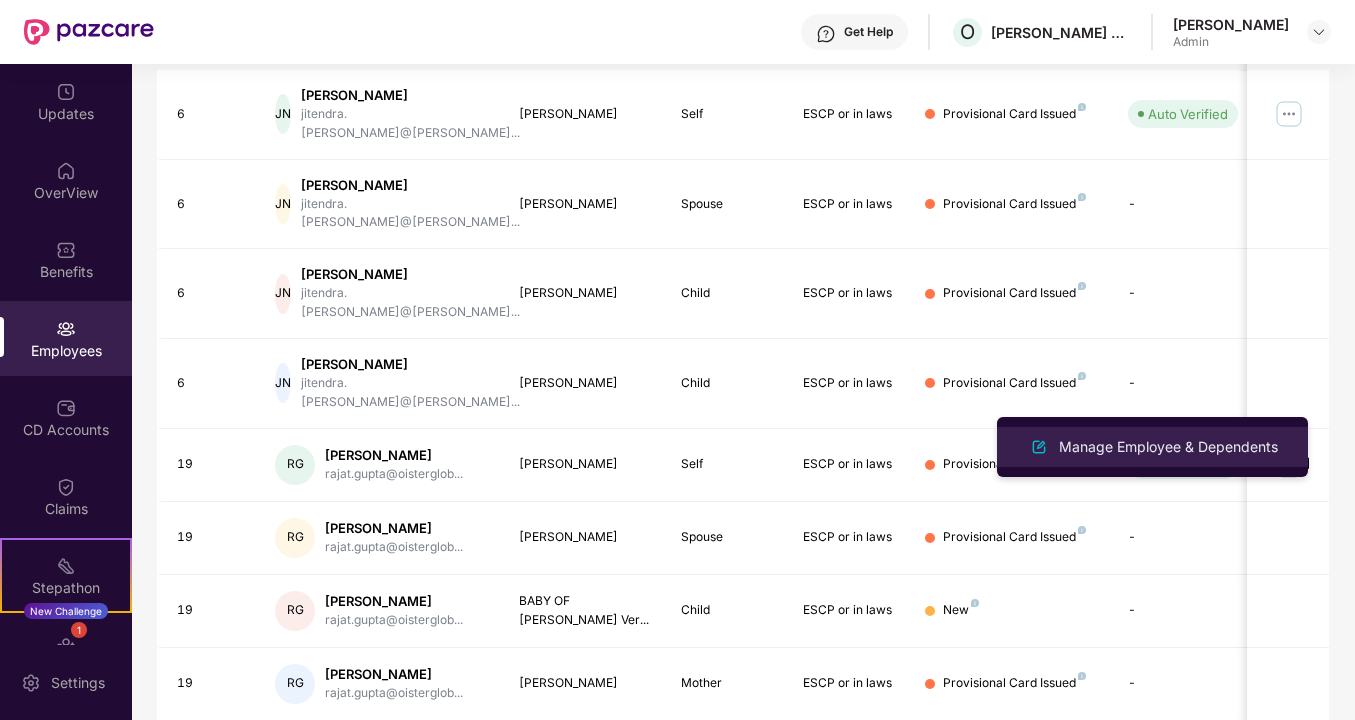 click on "Manage Employee & Dependents" at bounding box center [1168, 447] 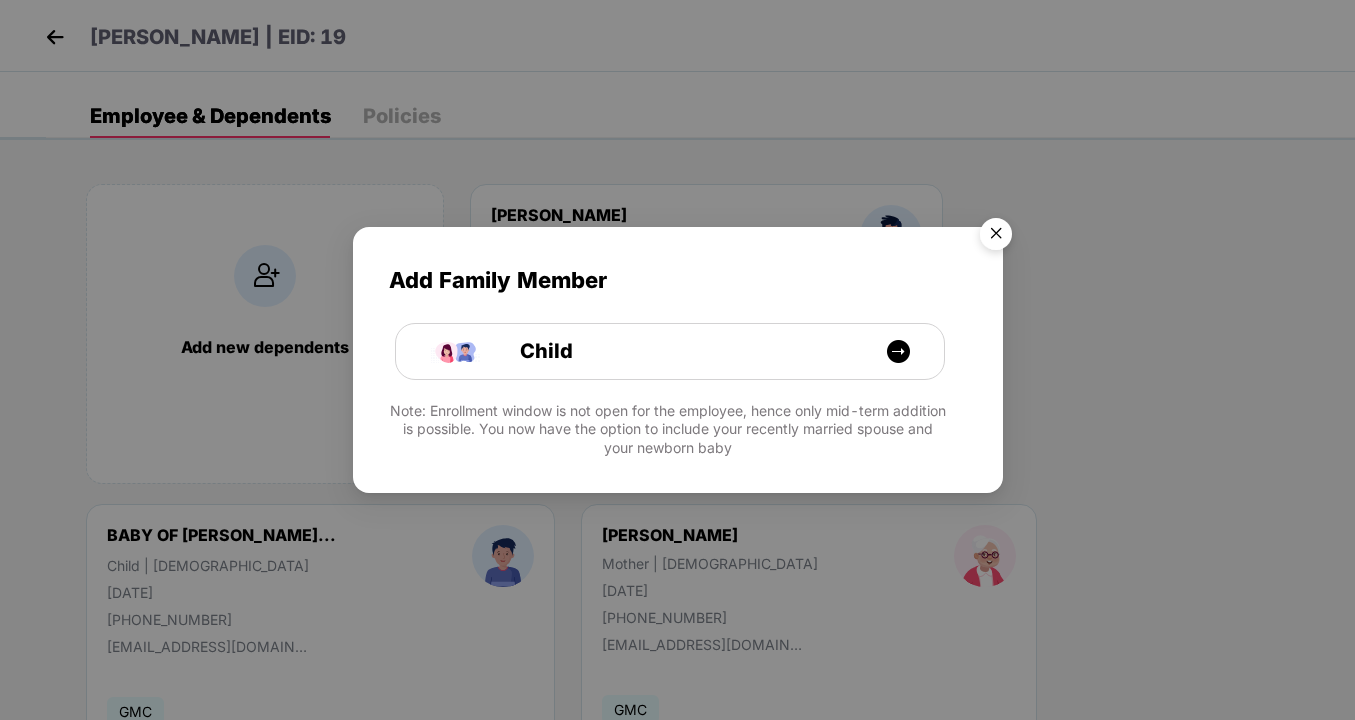 click at bounding box center [996, 237] 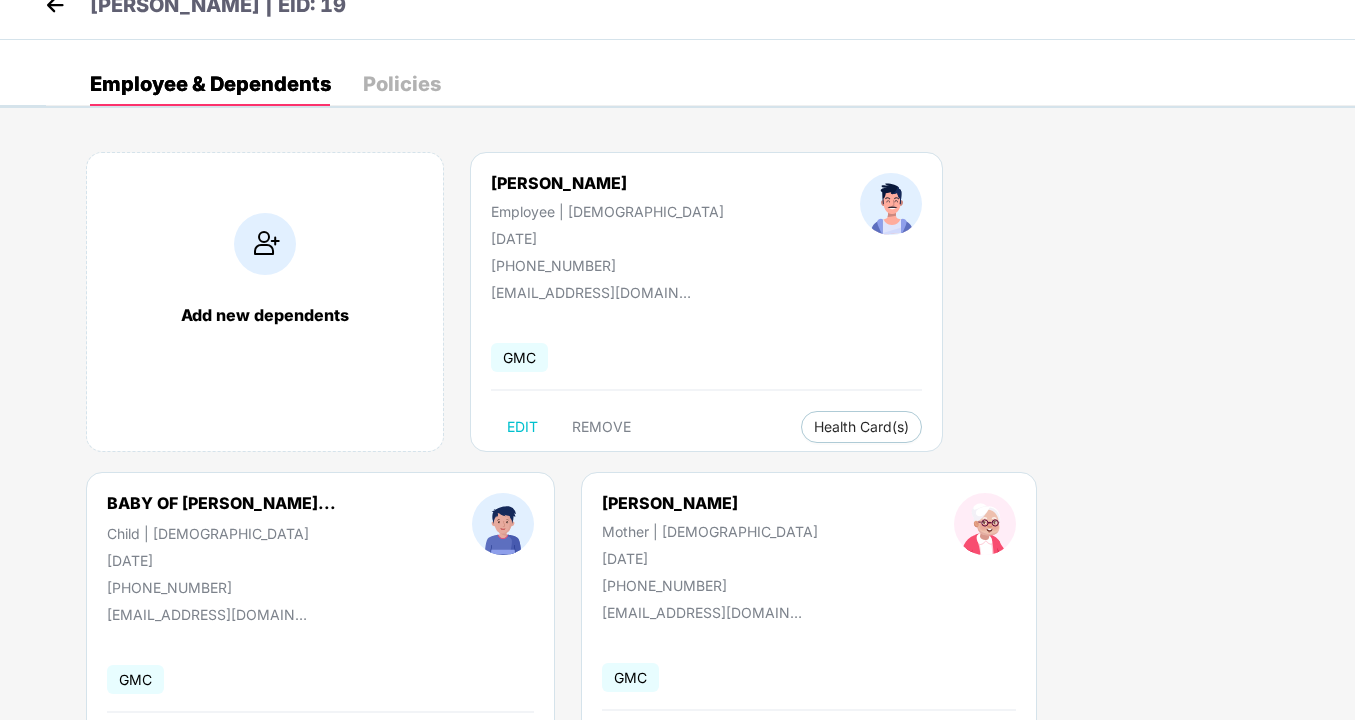 scroll, scrollTop: 0, scrollLeft: 0, axis: both 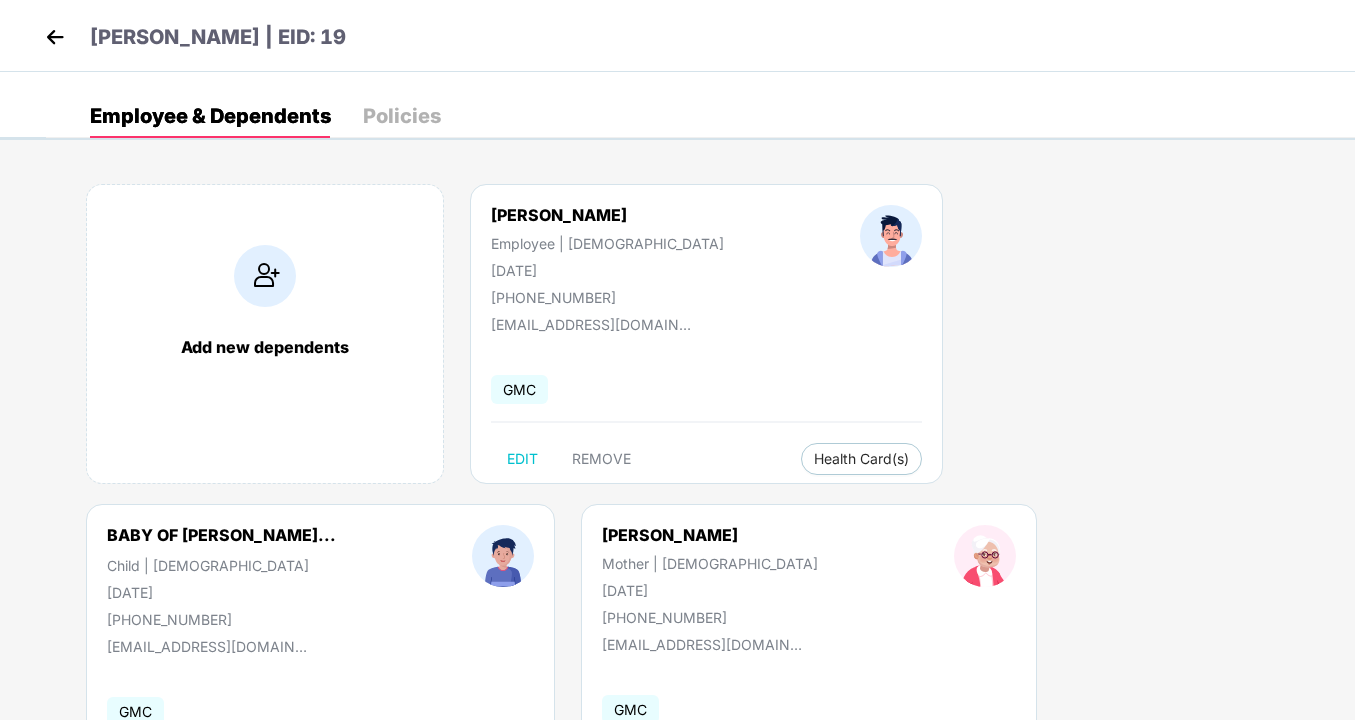 click at bounding box center [55, 37] 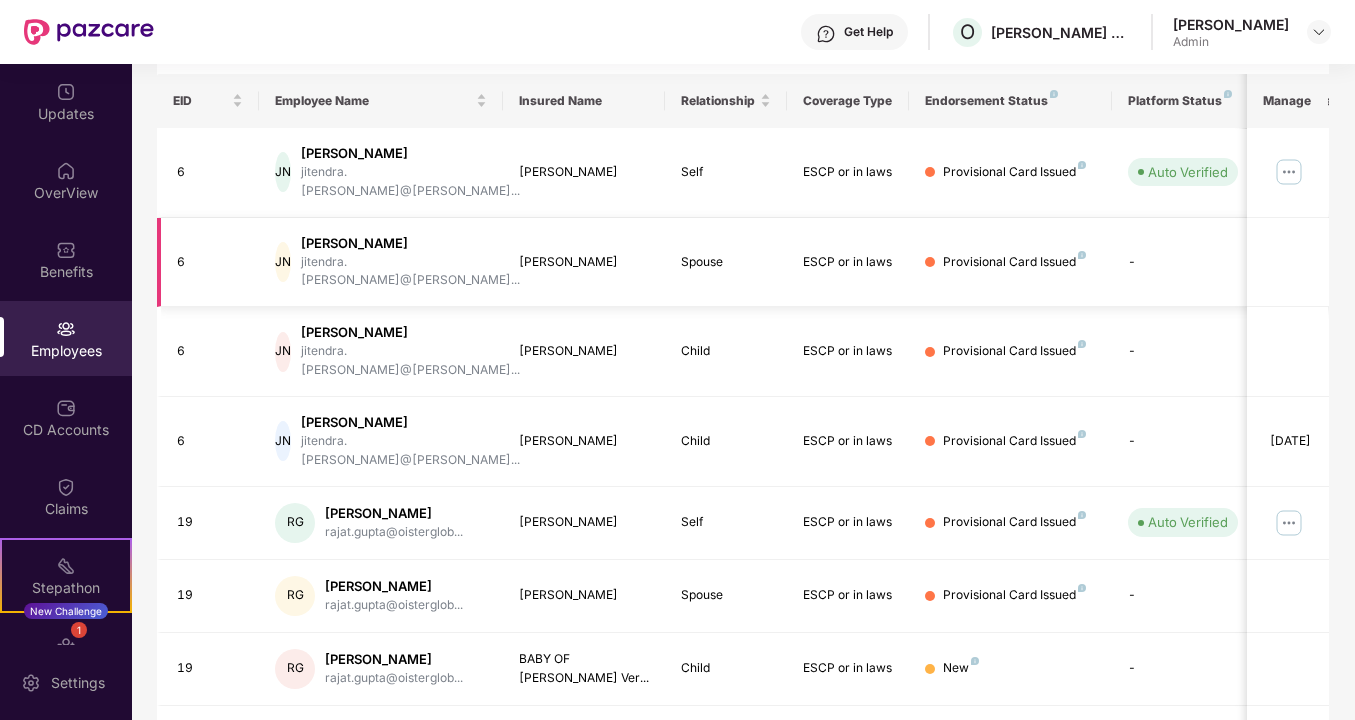 scroll, scrollTop: 509, scrollLeft: 0, axis: vertical 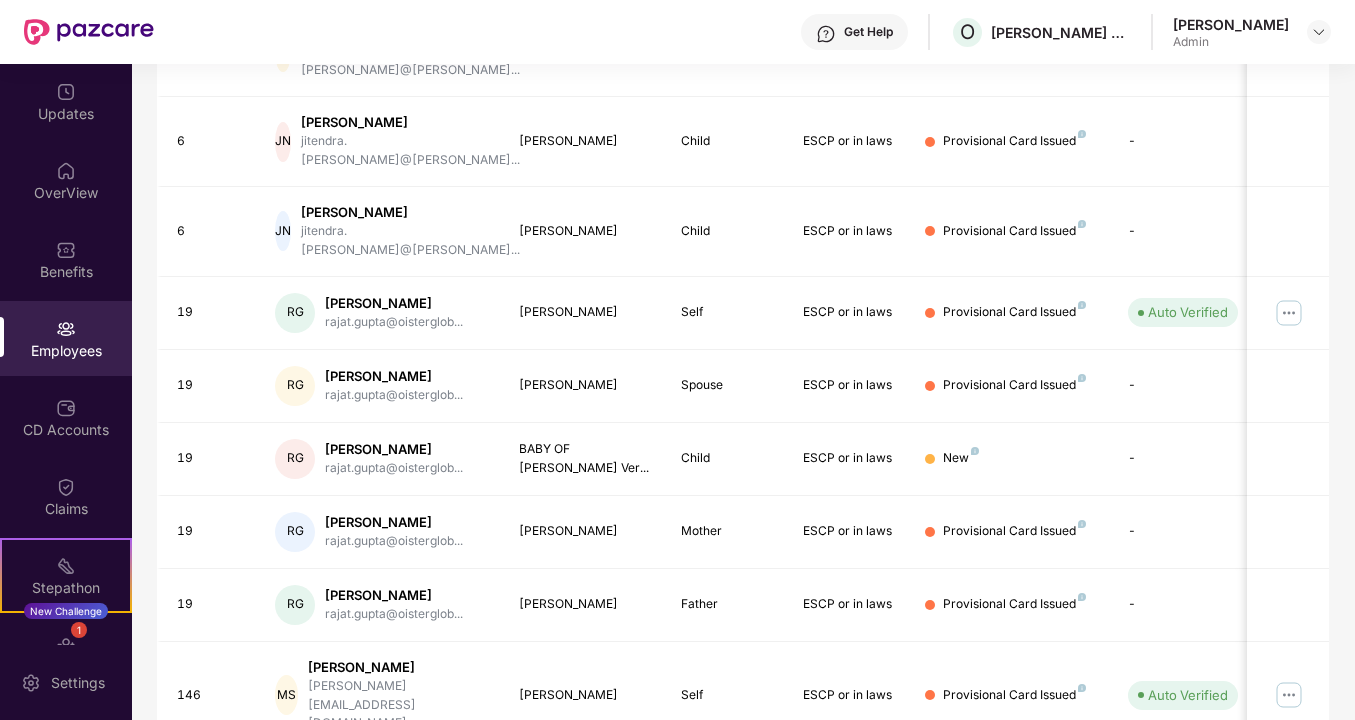 click on "2" at bounding box center (1113, 785) 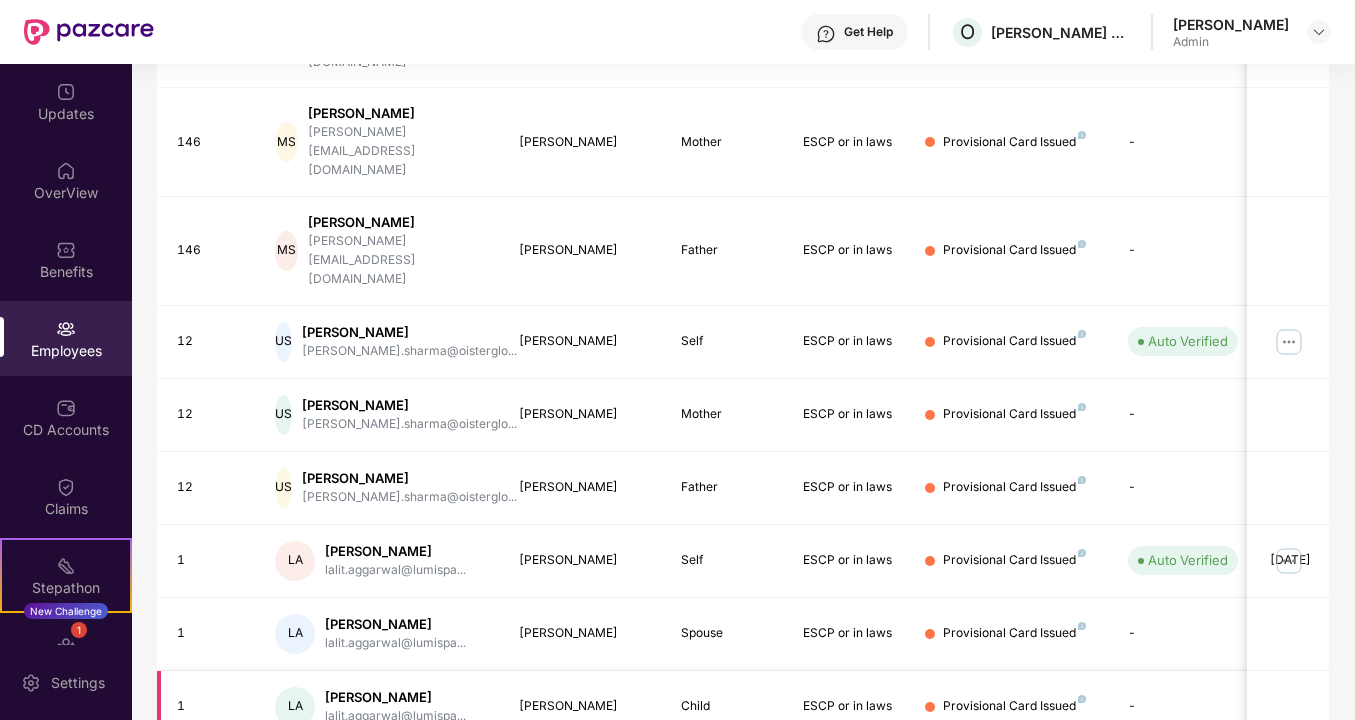 scroll, scrollTop: 509, scrollLeft: 0, axis: vertical 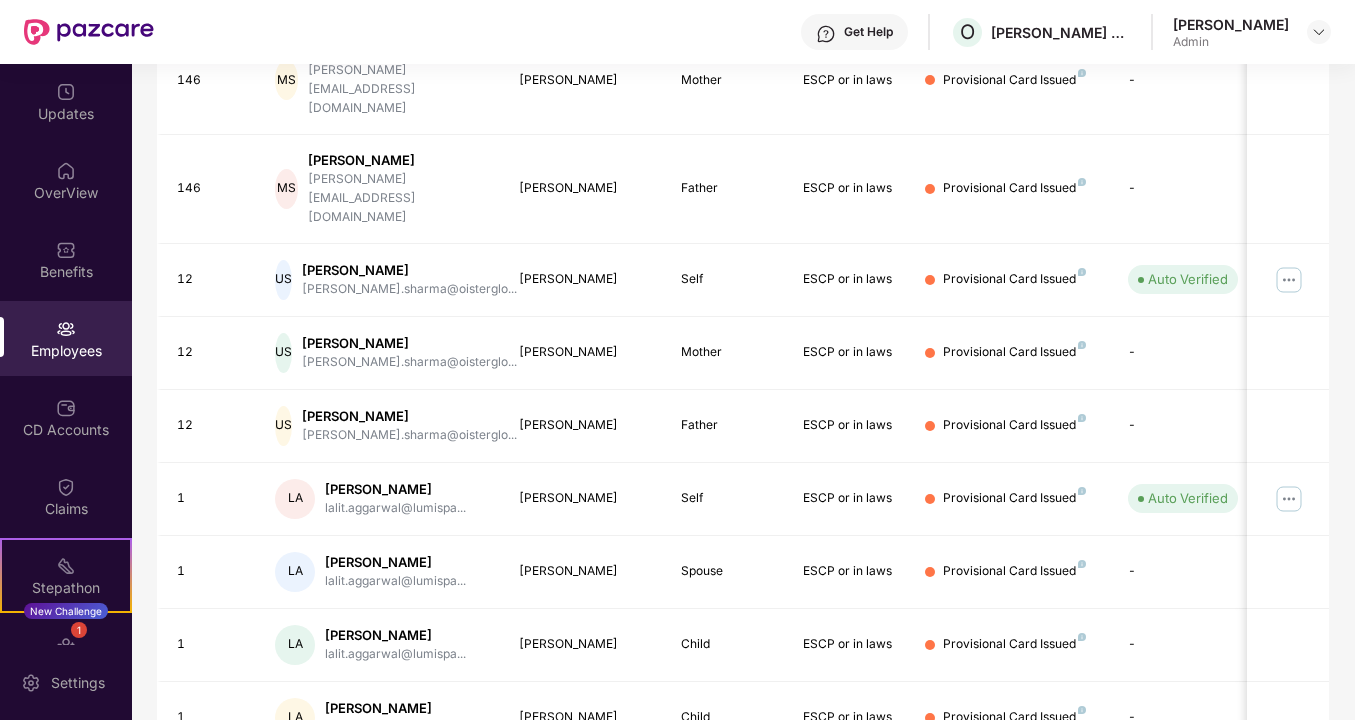 click on "3" at bounding box center (1145, 790) 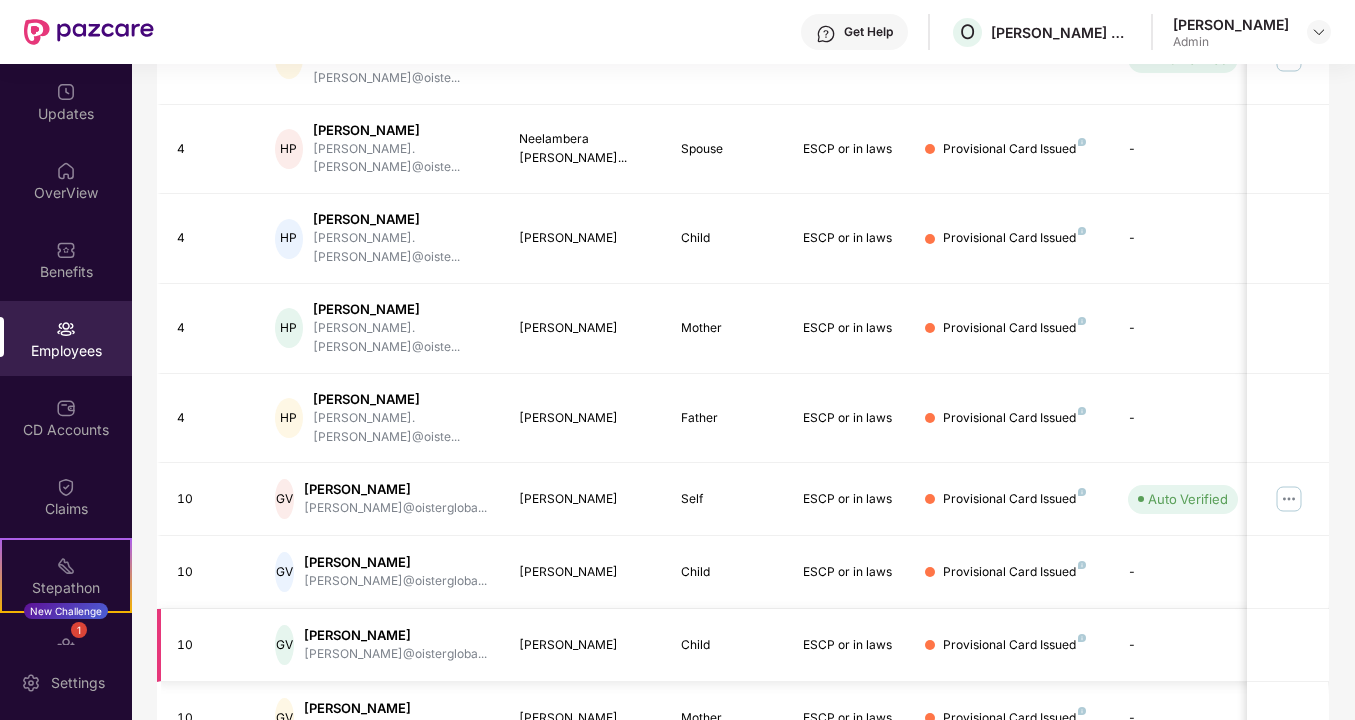 scroll, scrollTop: 509, scrollLeft: 0, axis: vertical 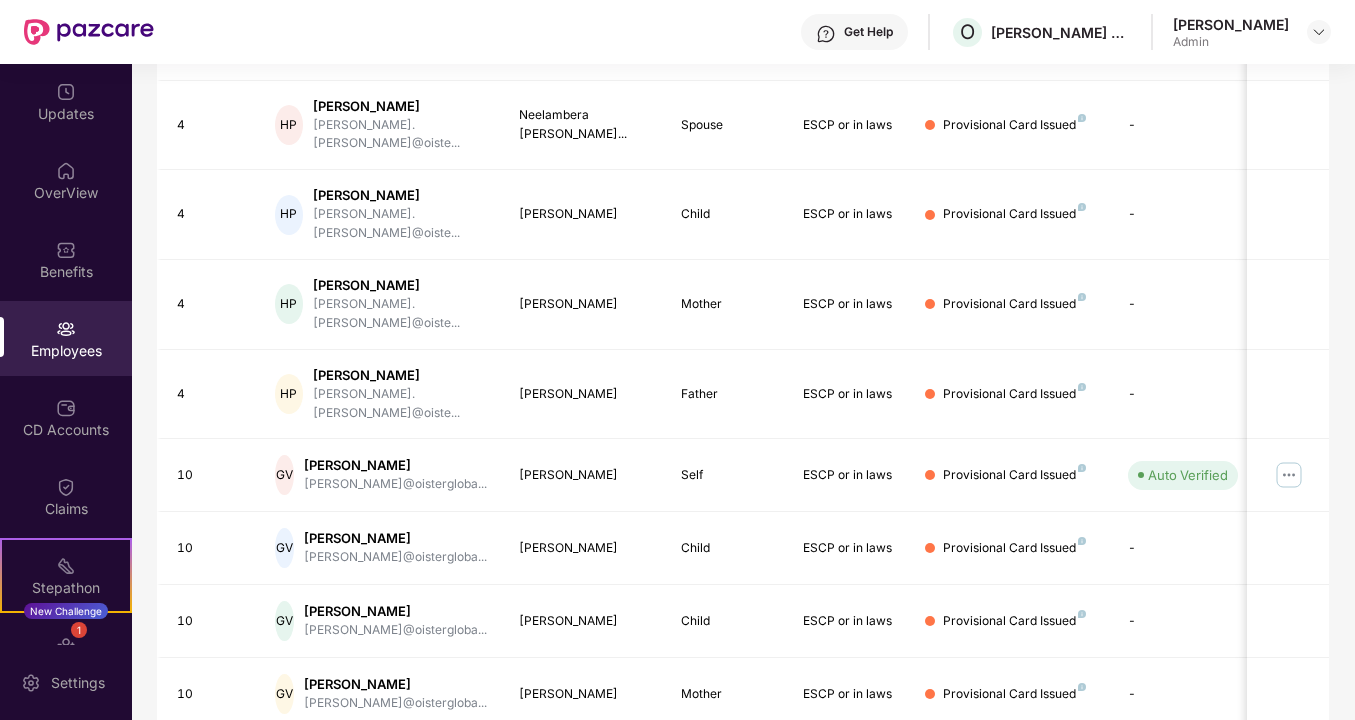 click on "4" at bounding box center [1177, 766] 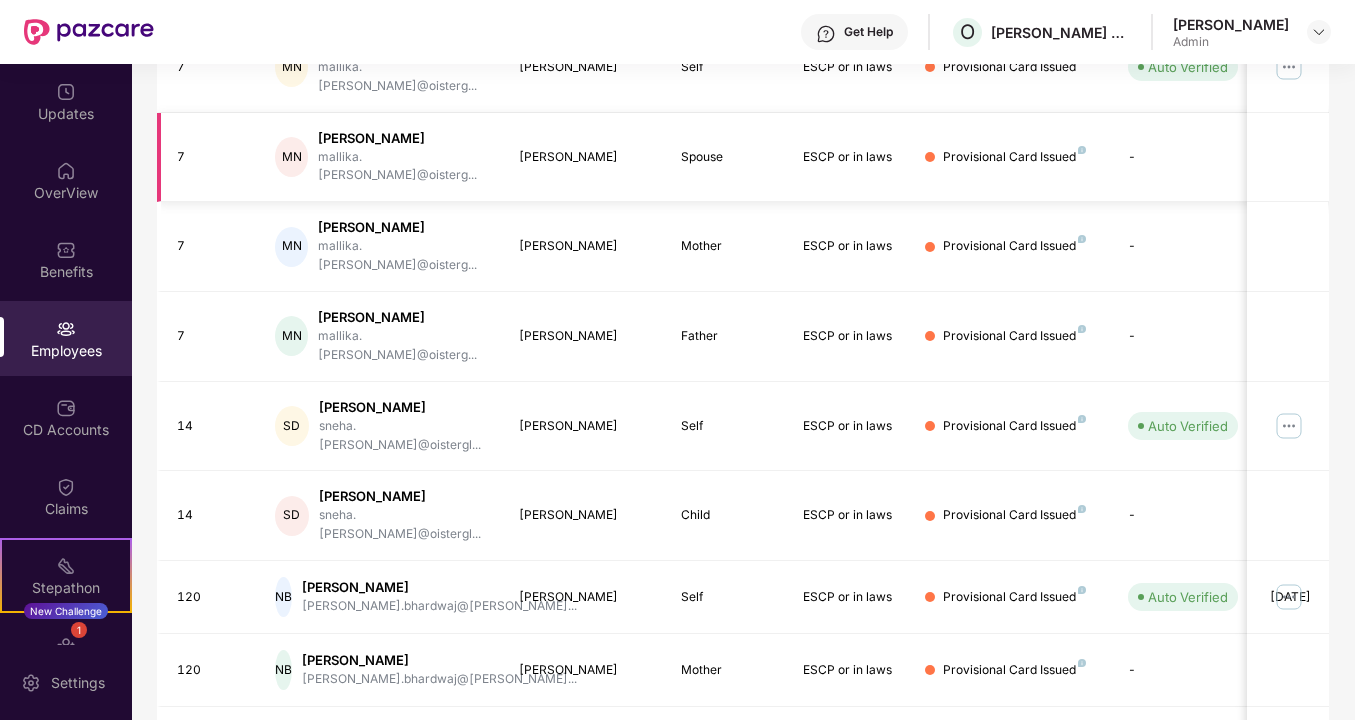 scroll, scrollTop: 509, scrollLeft: 0, axis: vertical 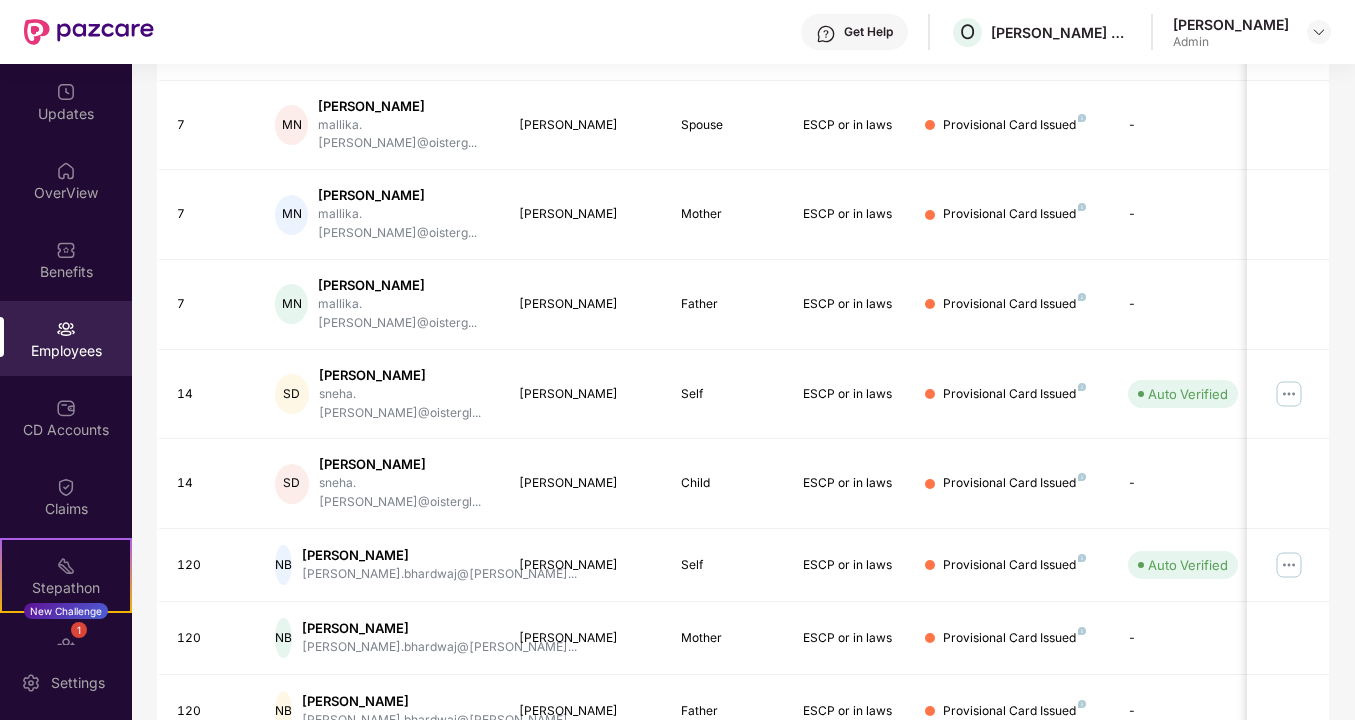click on "5" at bounding box center [1177, 783] 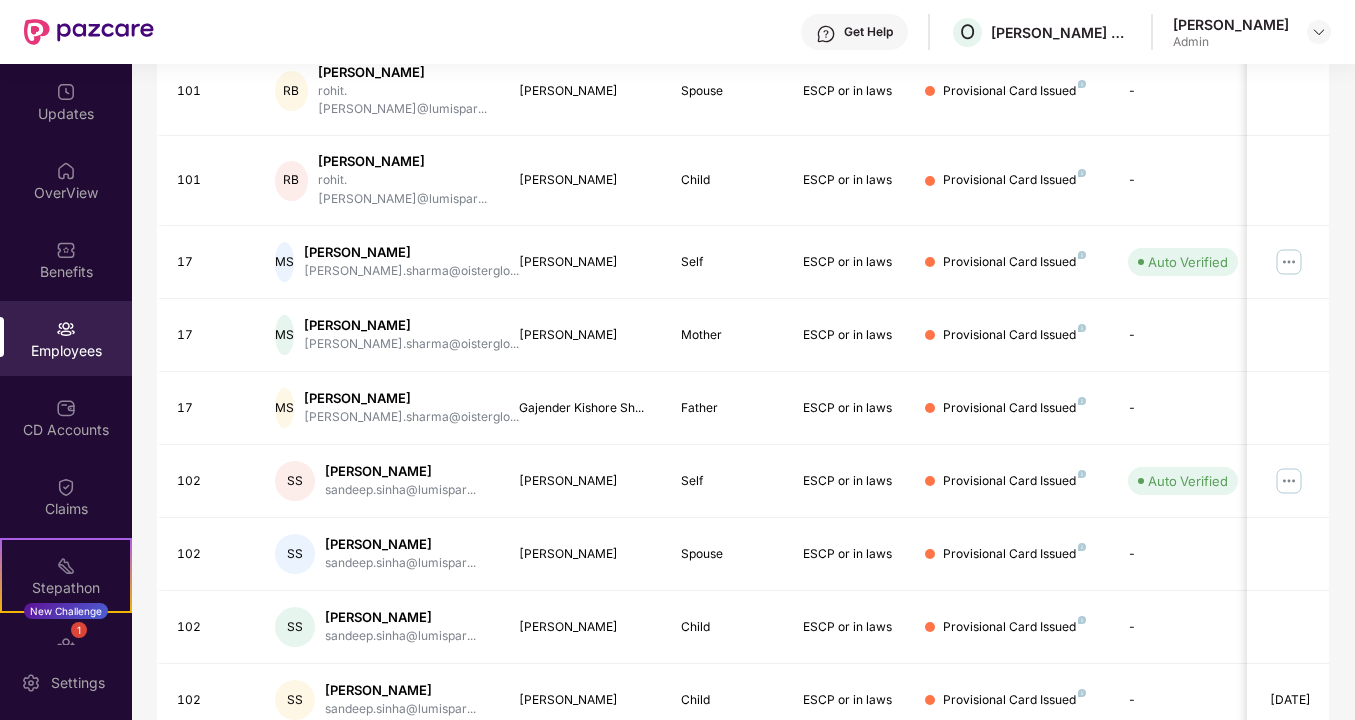 scroll, scrollTop: 509, scrollLeft: 0, axis: vertical 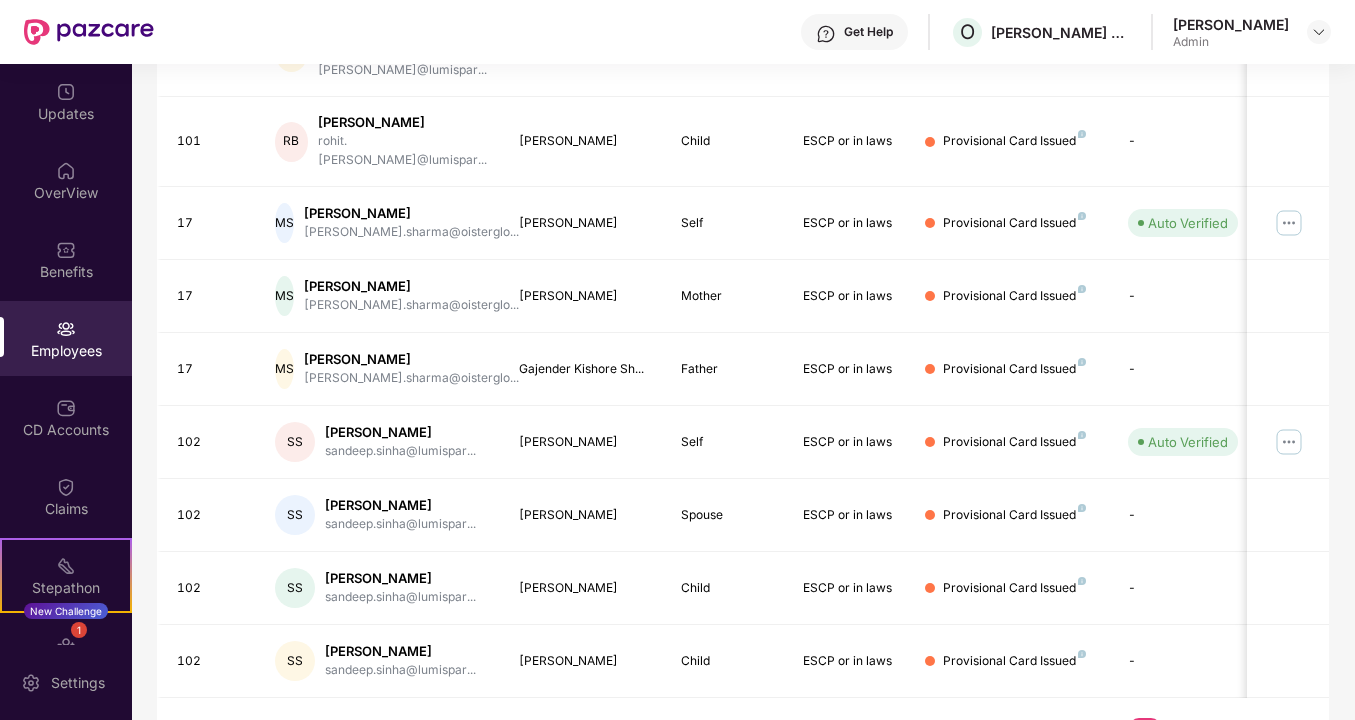 click on "6" at bounding box center [1177, 733] 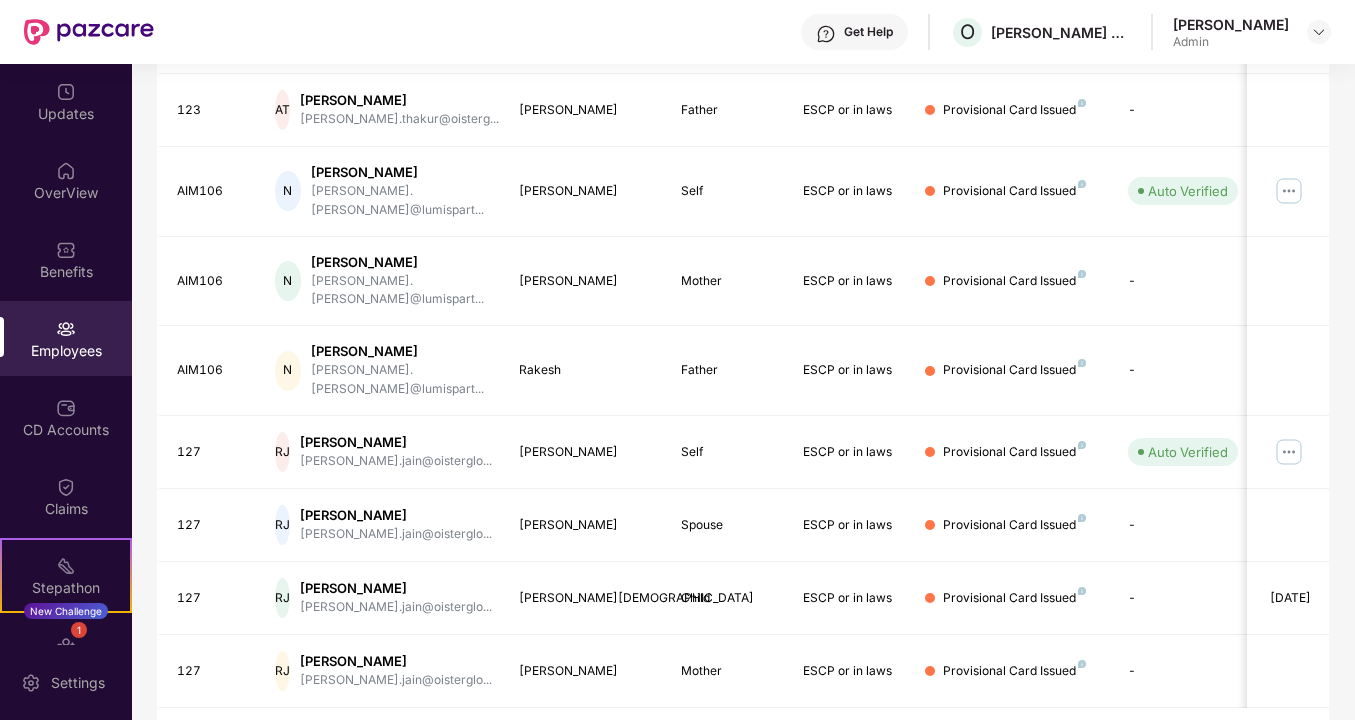 scroll, scrollTop: 509, scrollLeft: 0, axis: vertical 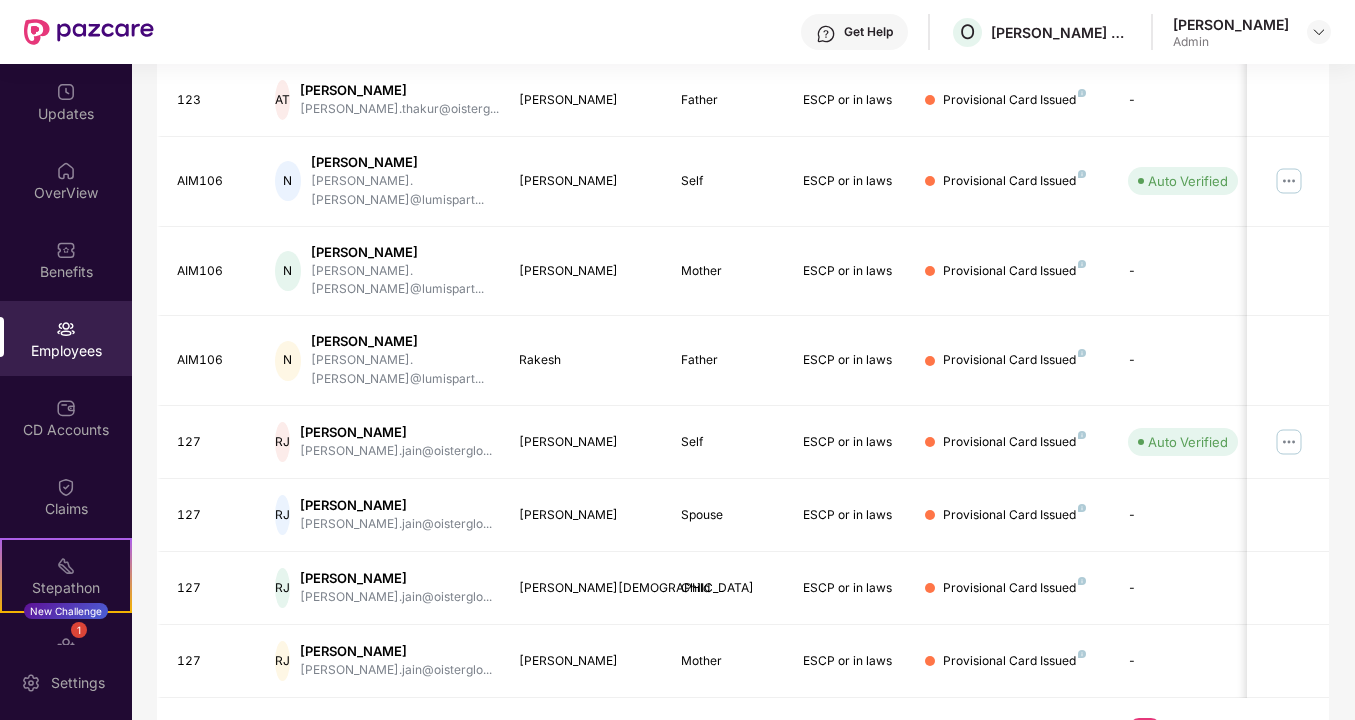click on "7" at bounding box center [1177, 733] 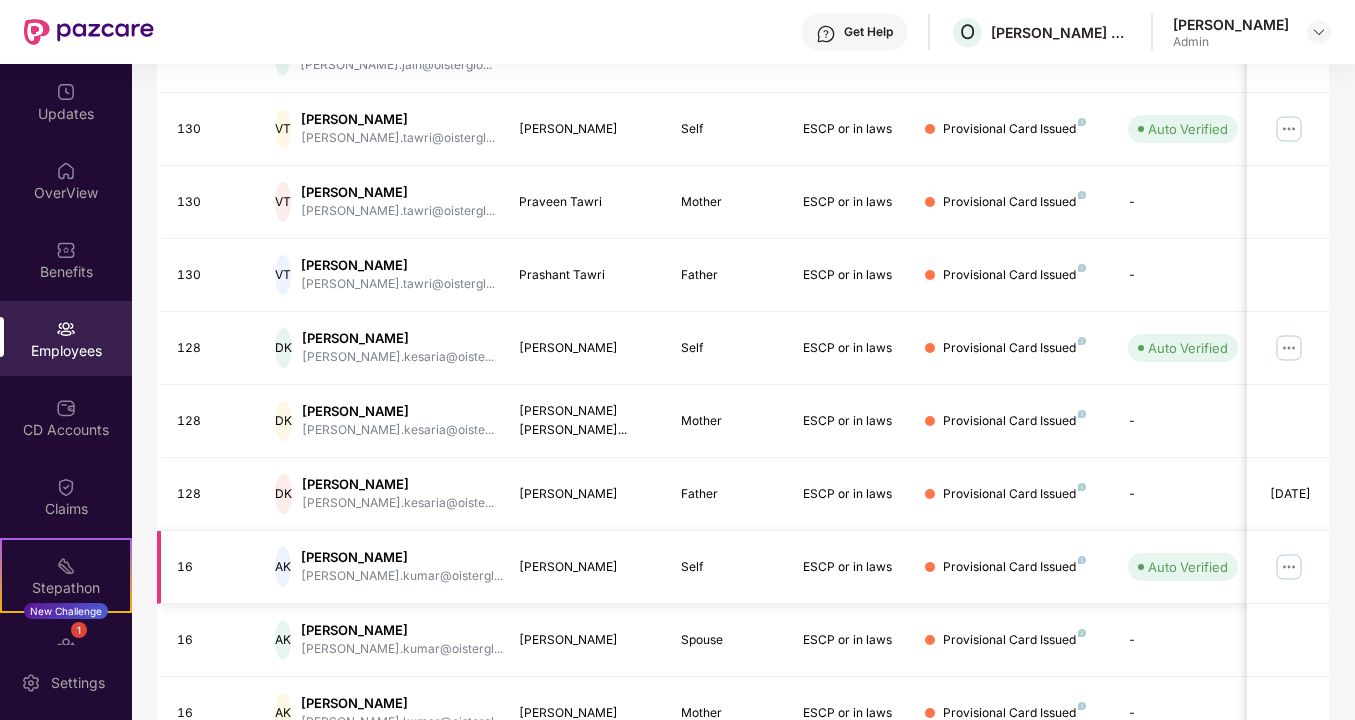 scroll, scrollTop: 509, scrollLeft: 0, axis: vertical 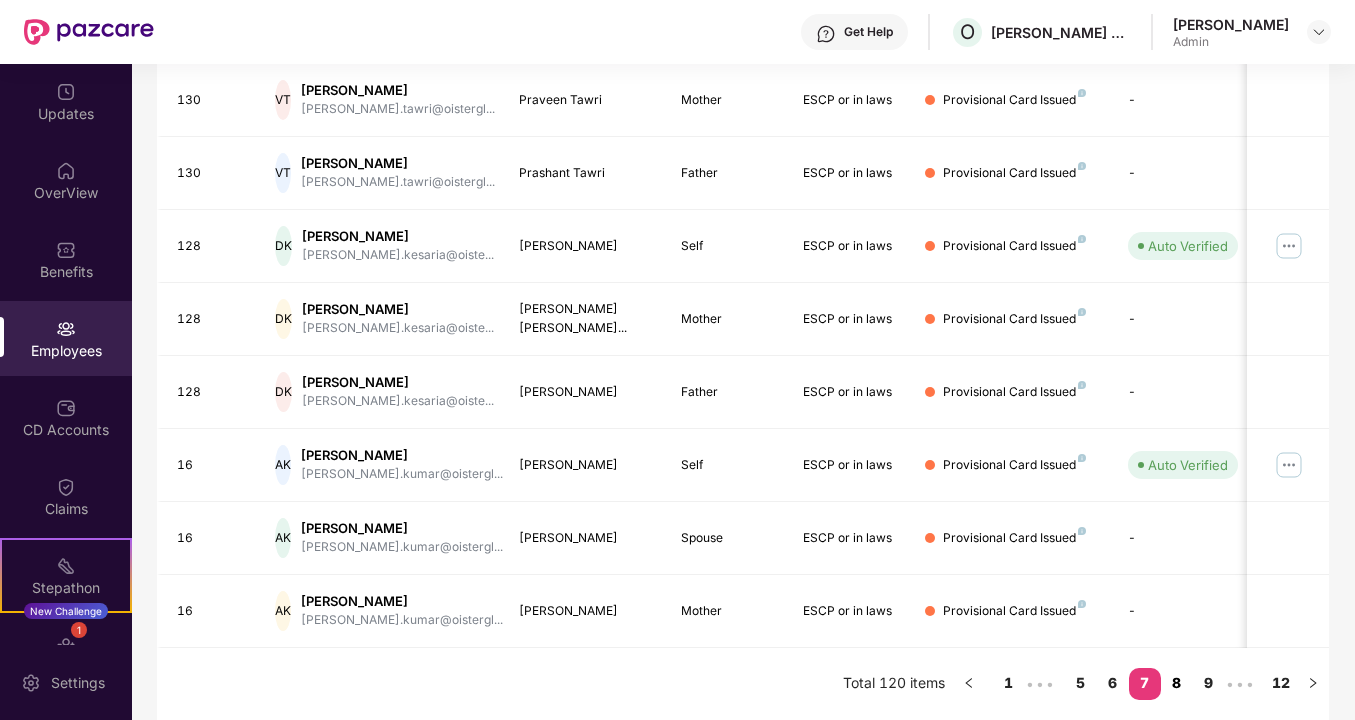 click on "8" at bounding box center (1177, 683) 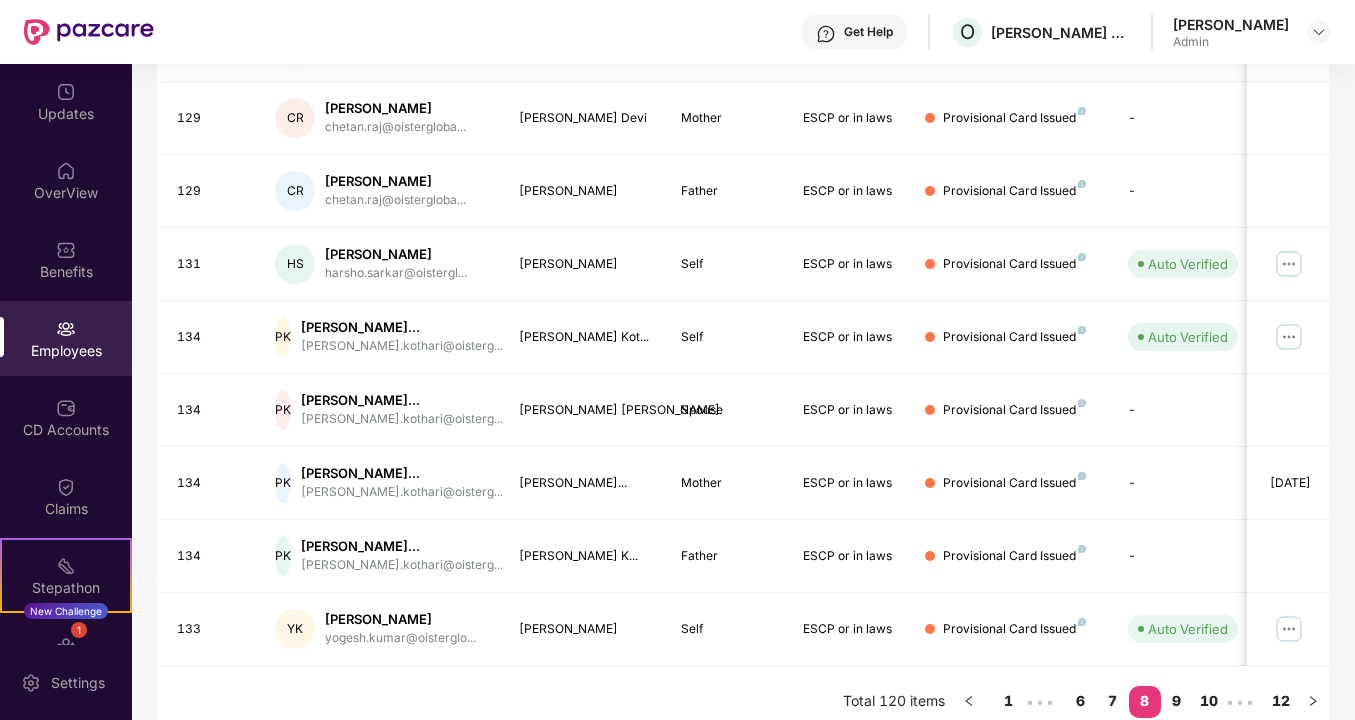scroll, scrollTop: 509, scrollLeft: 0, axis: vertical 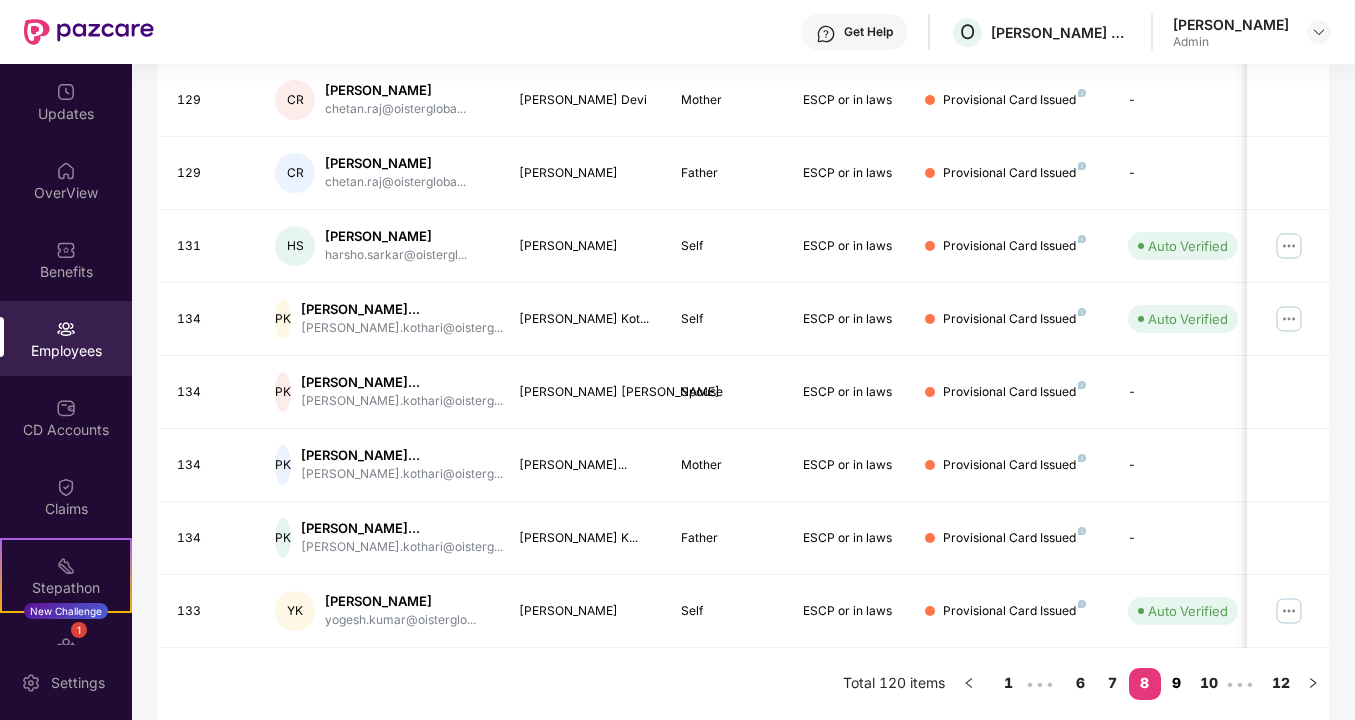 click on "9" at bounding box center [1177, 683] 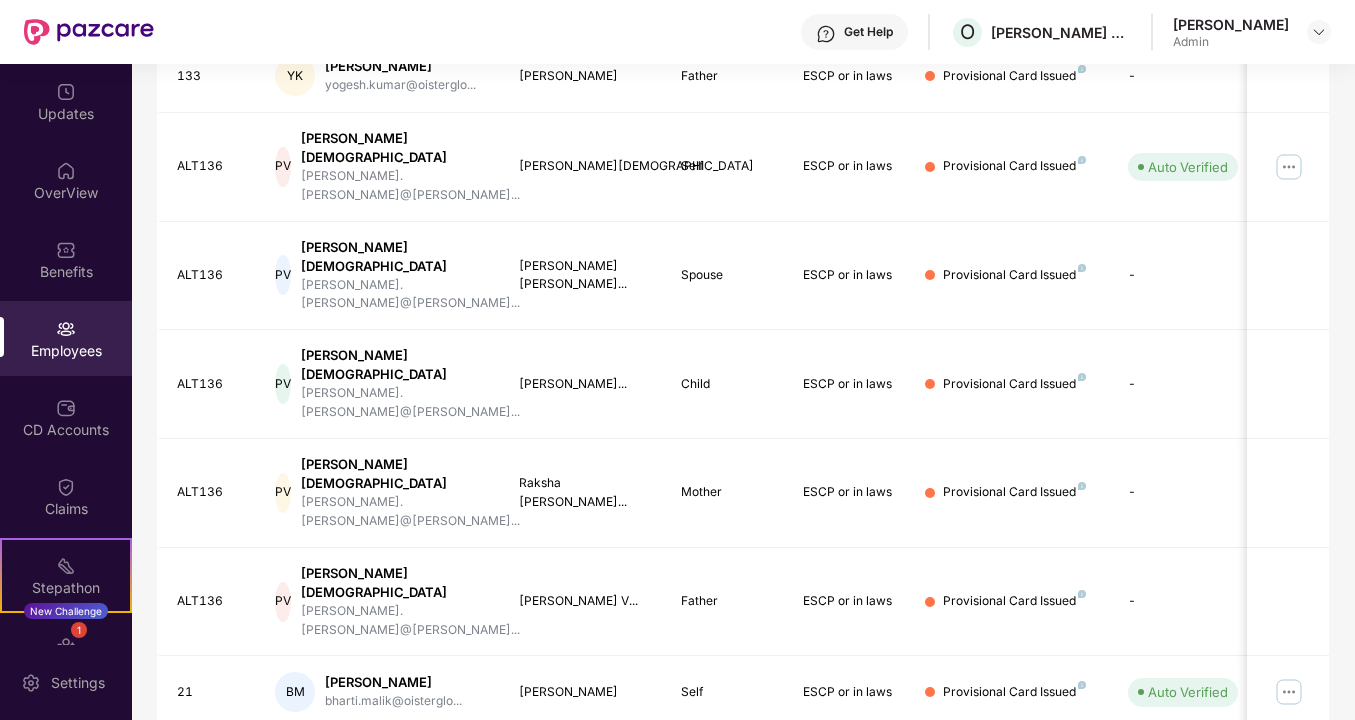 scroll, scrollTop: 509, scrollLeft: 0, axis: vertical 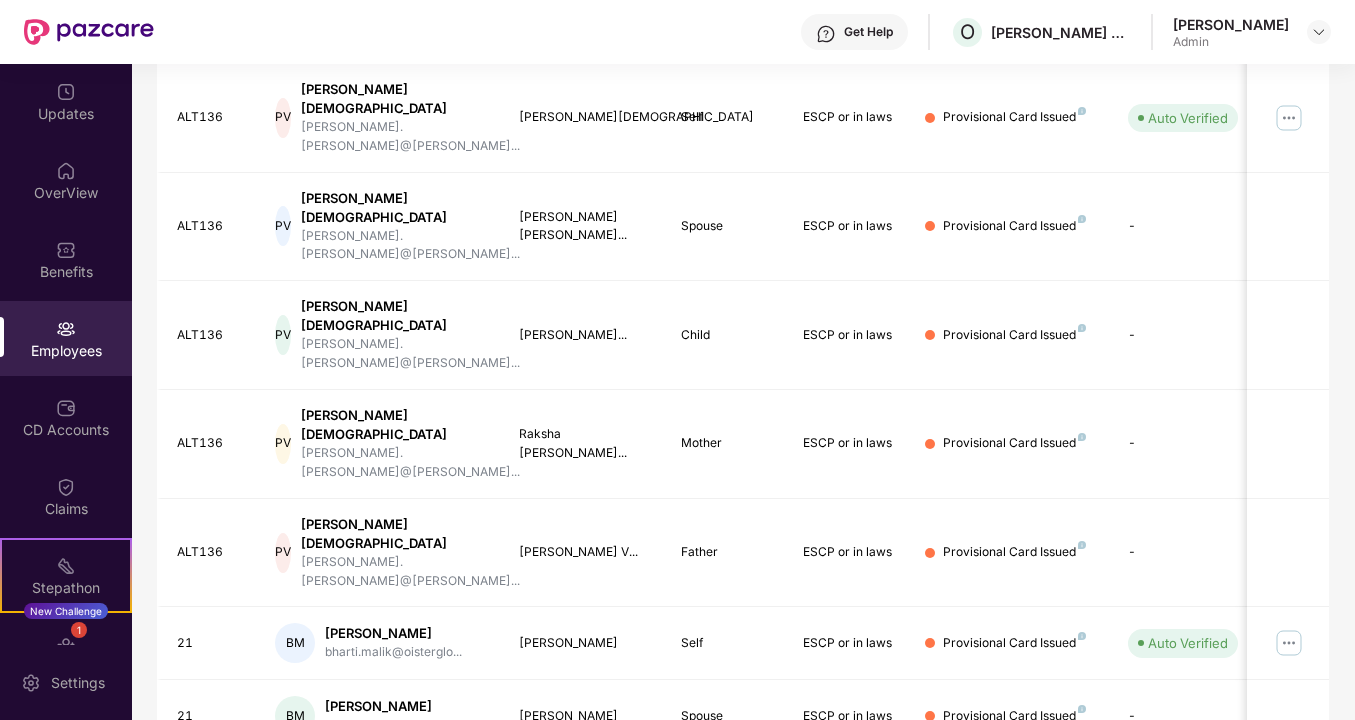 click on "8" at bounding box center [1153, 861] 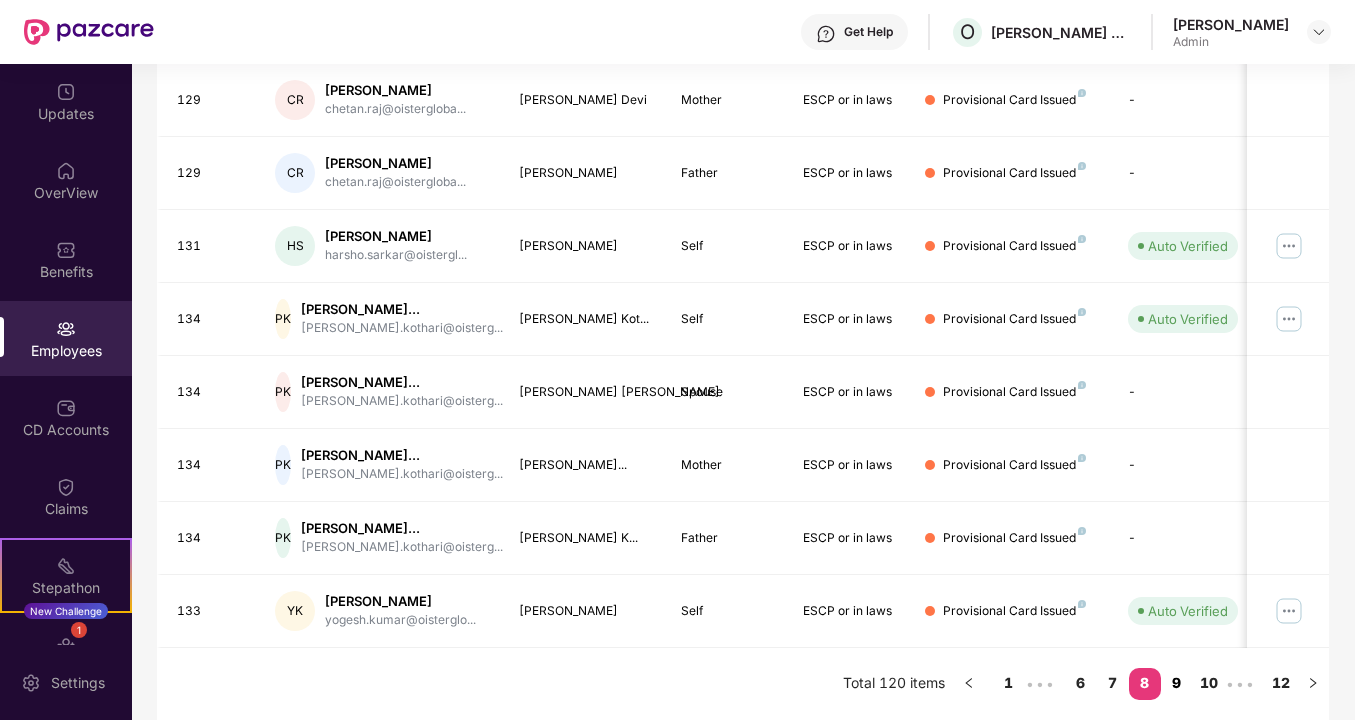 click on "9" at bounding box center [1177, 683] 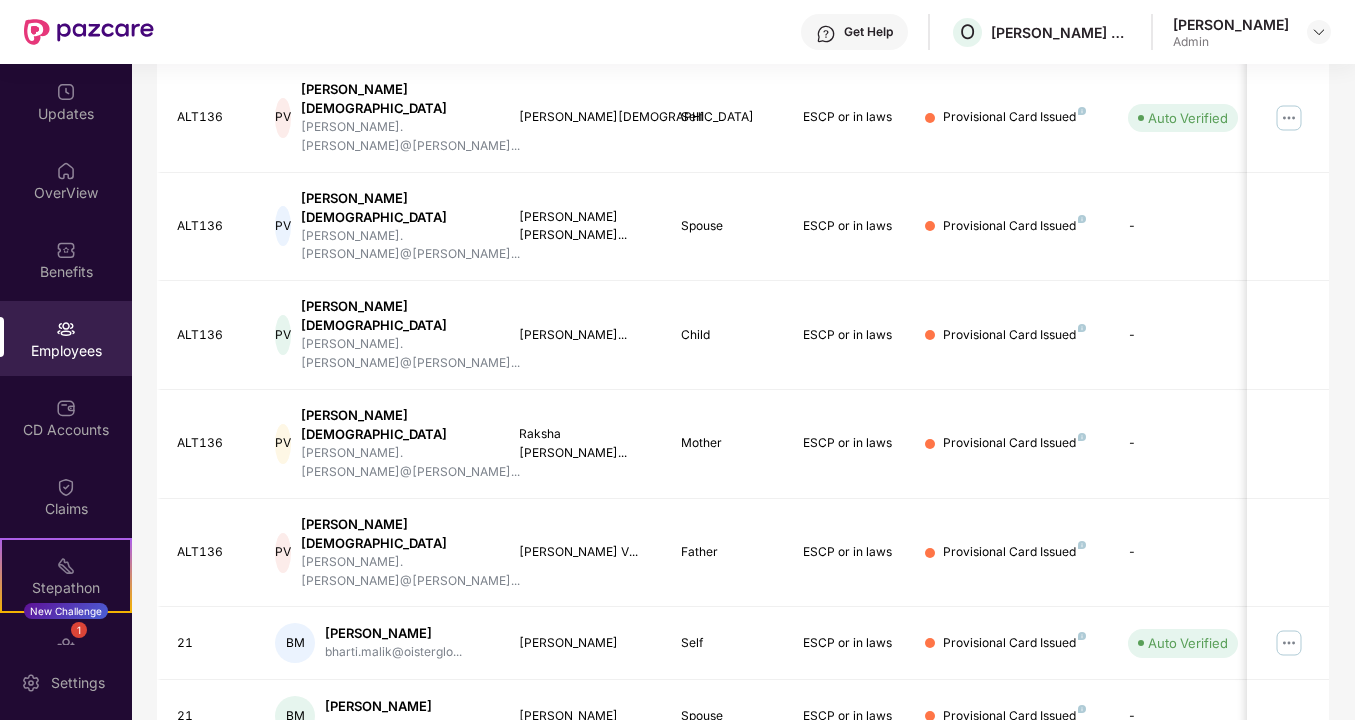 click on "10" at bounding box center (1217, 861) 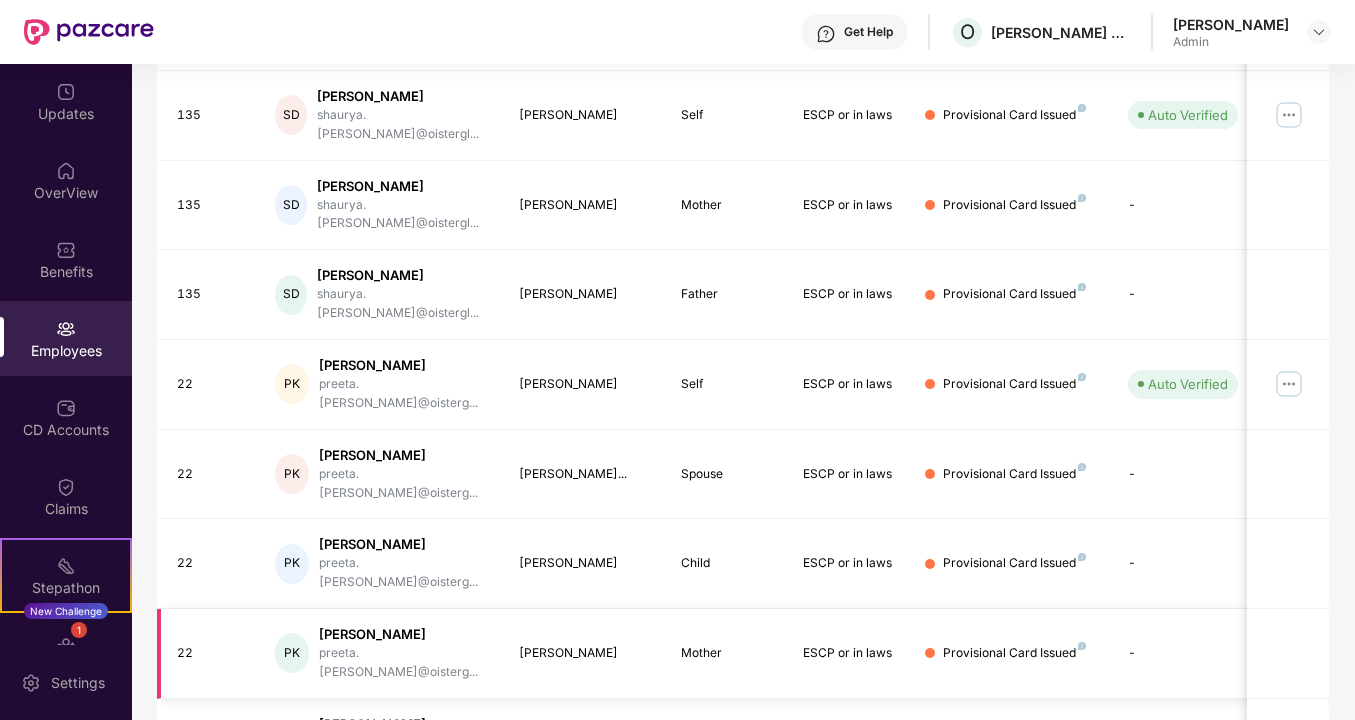 scroll, scrollTop: 509, scrollLeft: 0, axis: vertical 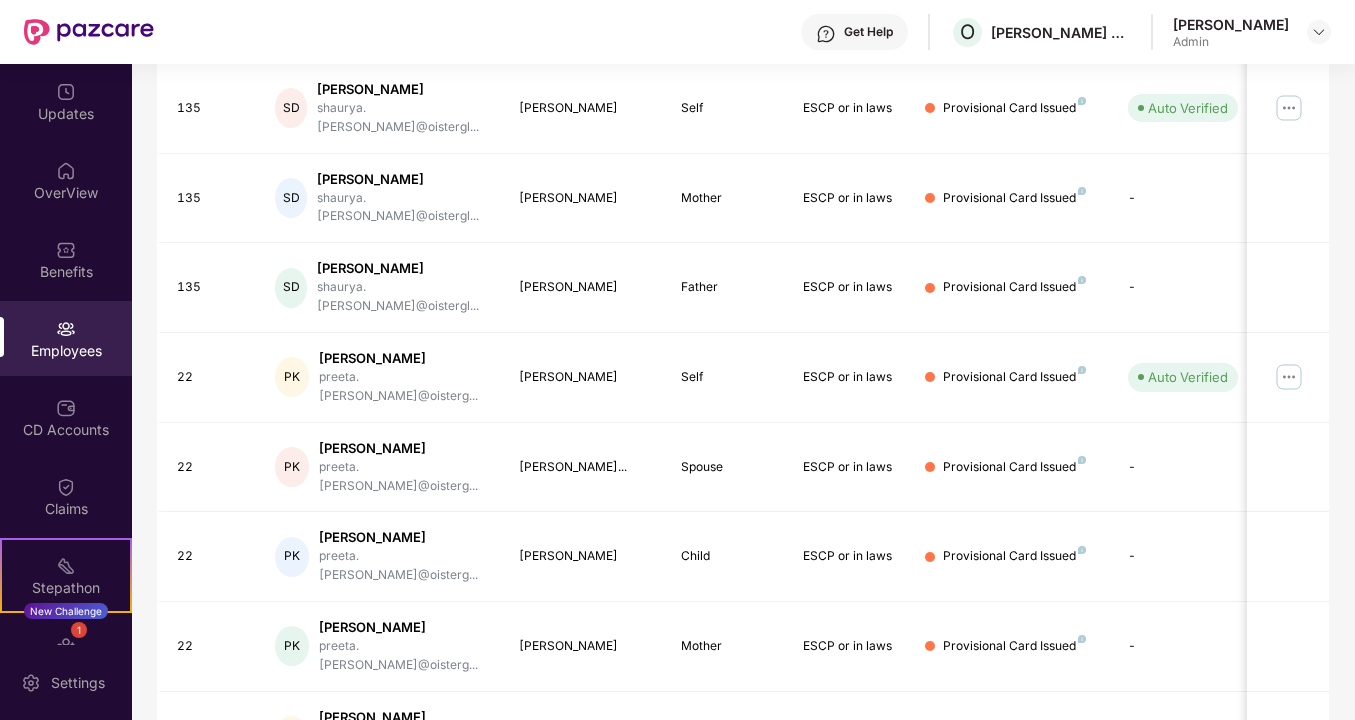 click on "11" at bounding box center [1249, 816] 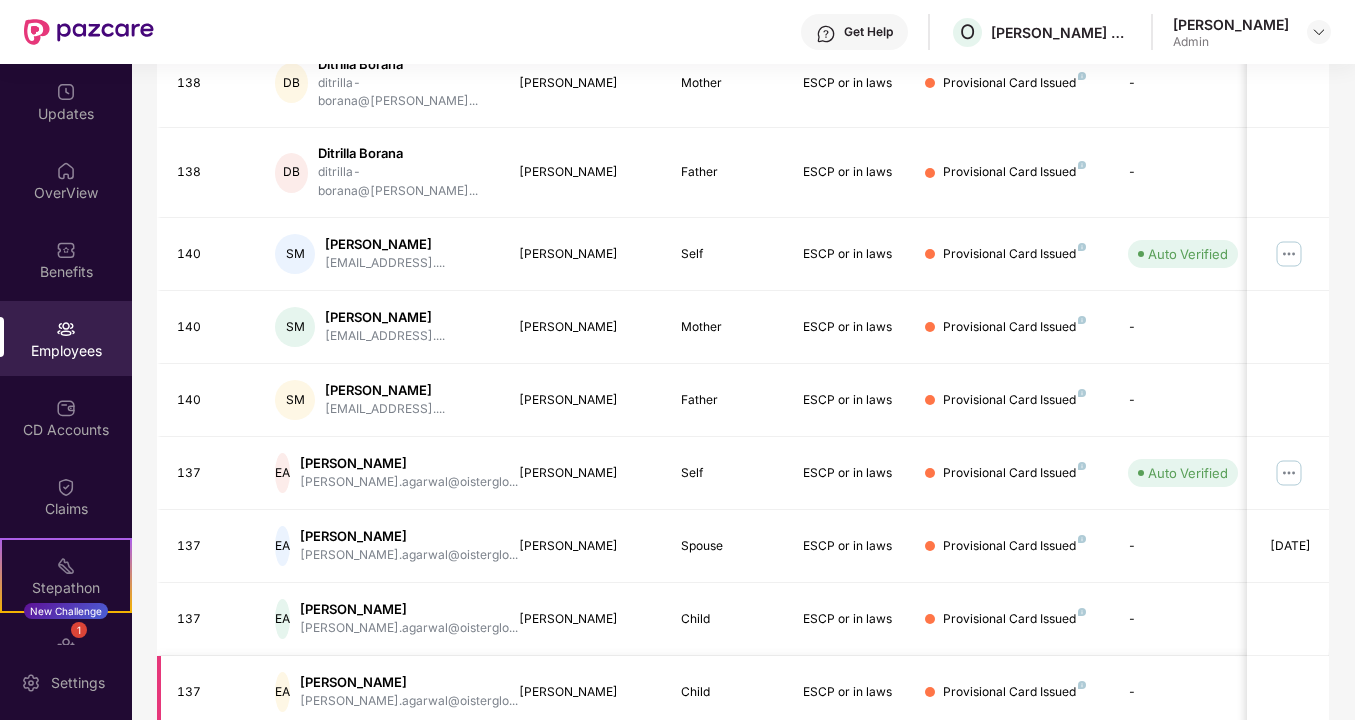 scroll, scrollTop: 509, scrollLeft: 0, axis: vertical 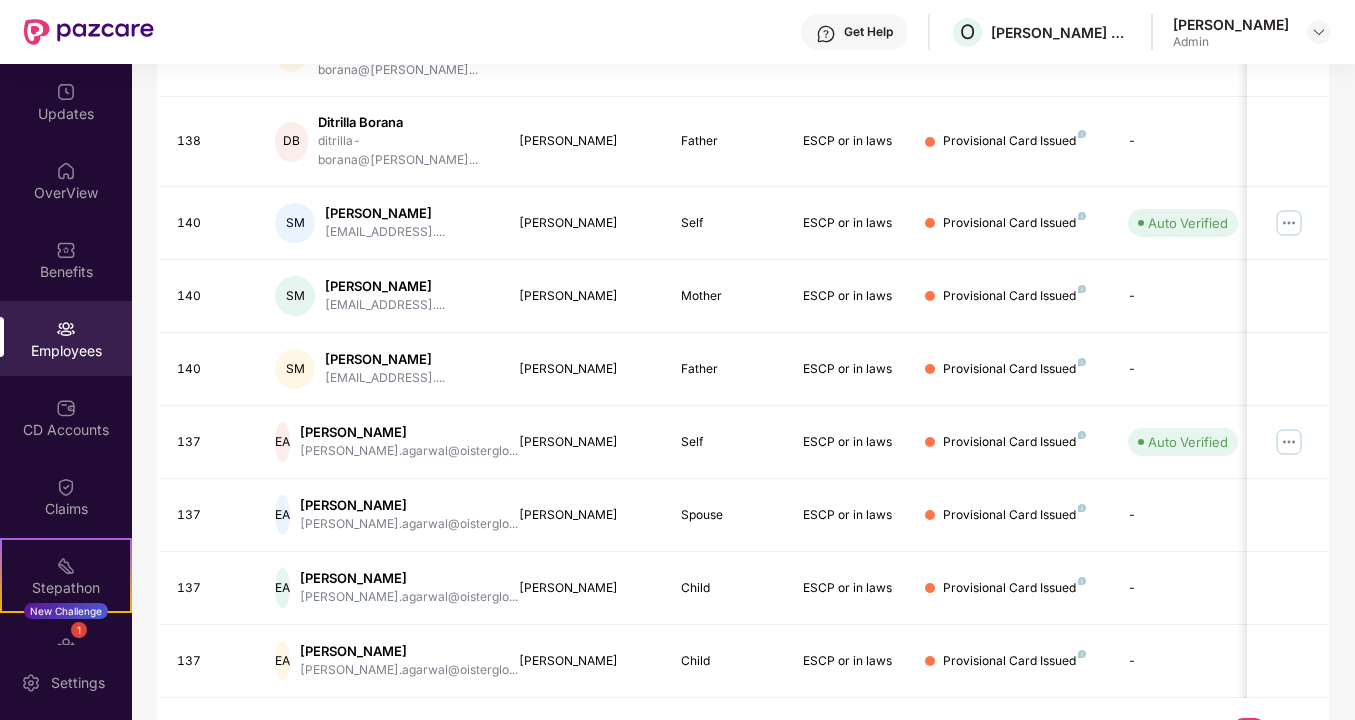 click on "12" at bounding box center (1281, 733) 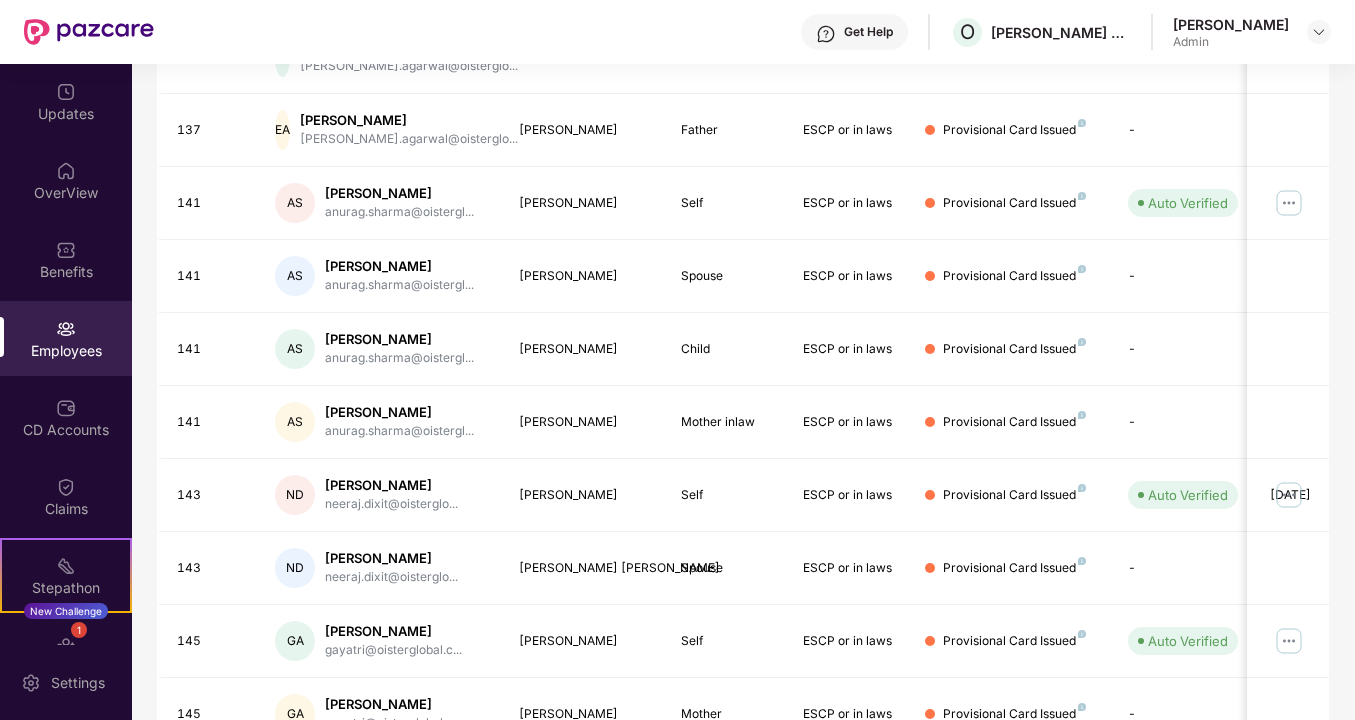 scroll, scrollTop: 509, scrollLeft: 0, axis: vertical 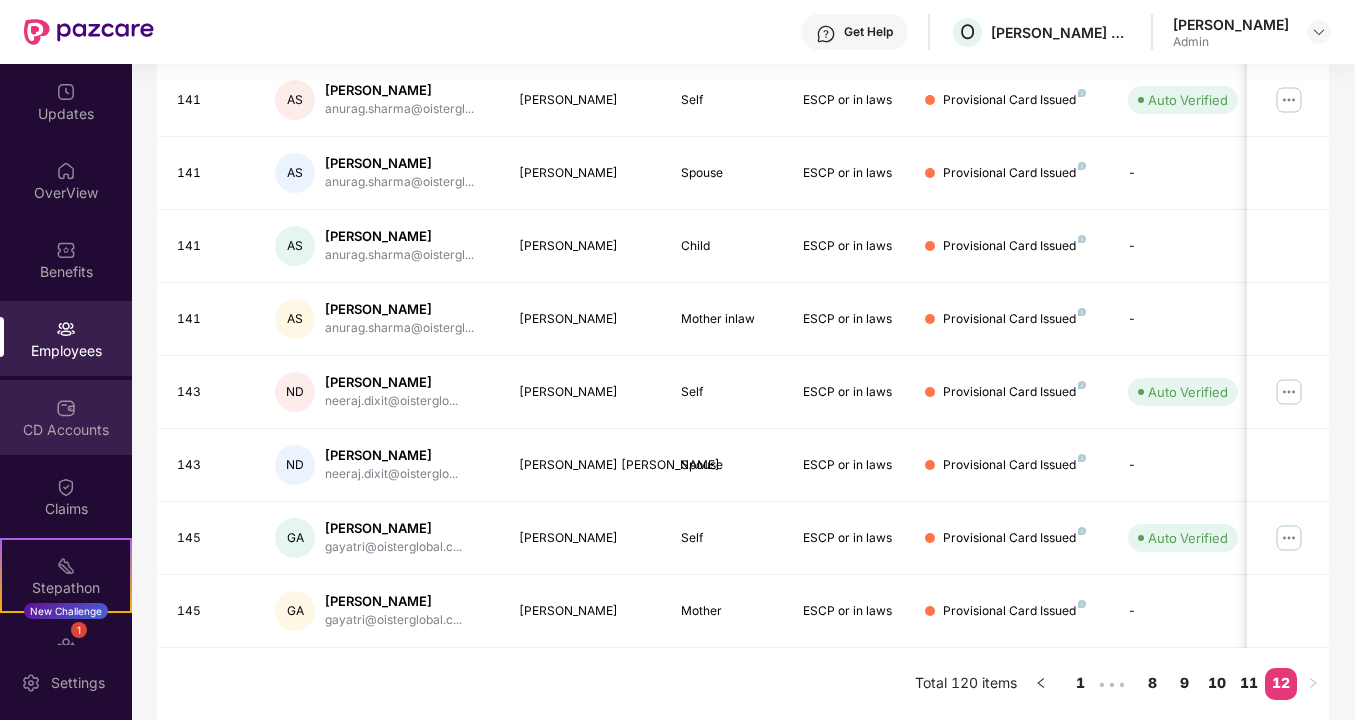 click on "CD Accounts" at bounding box center (66, 417) 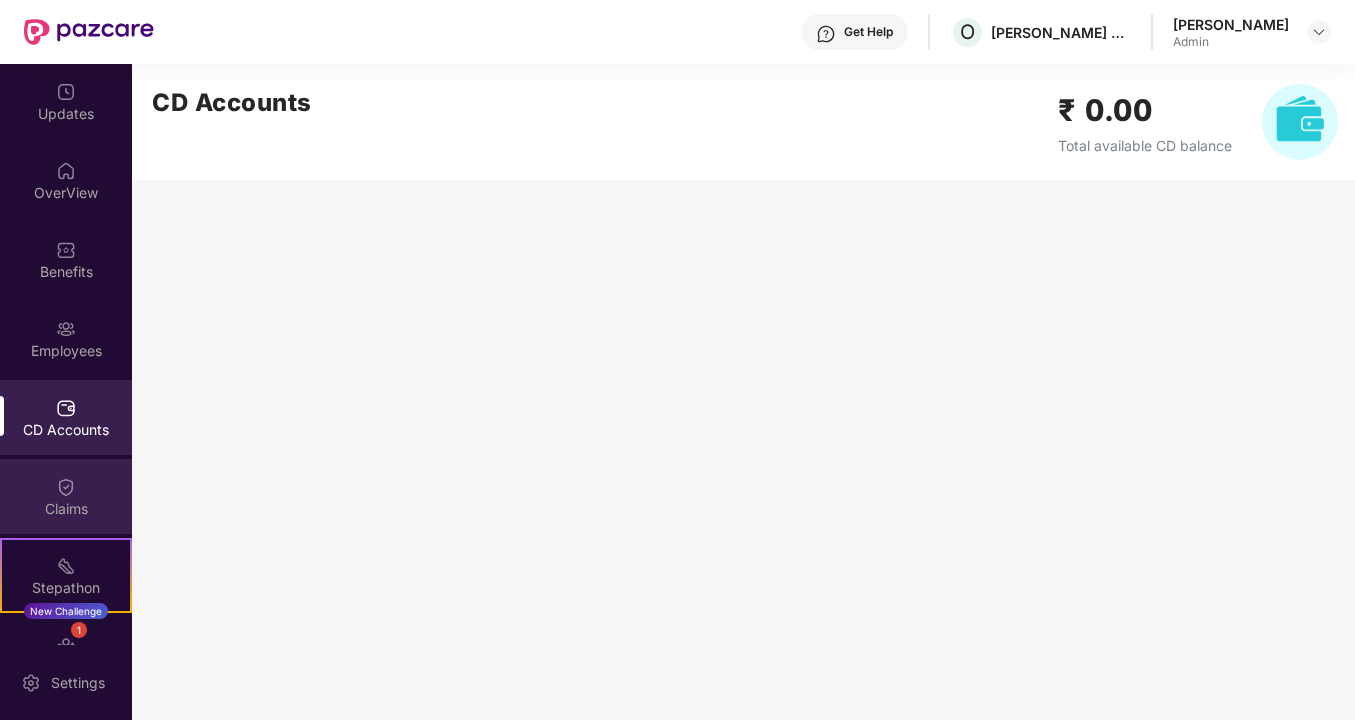click on "Claims" at bounding box center (66, 509) 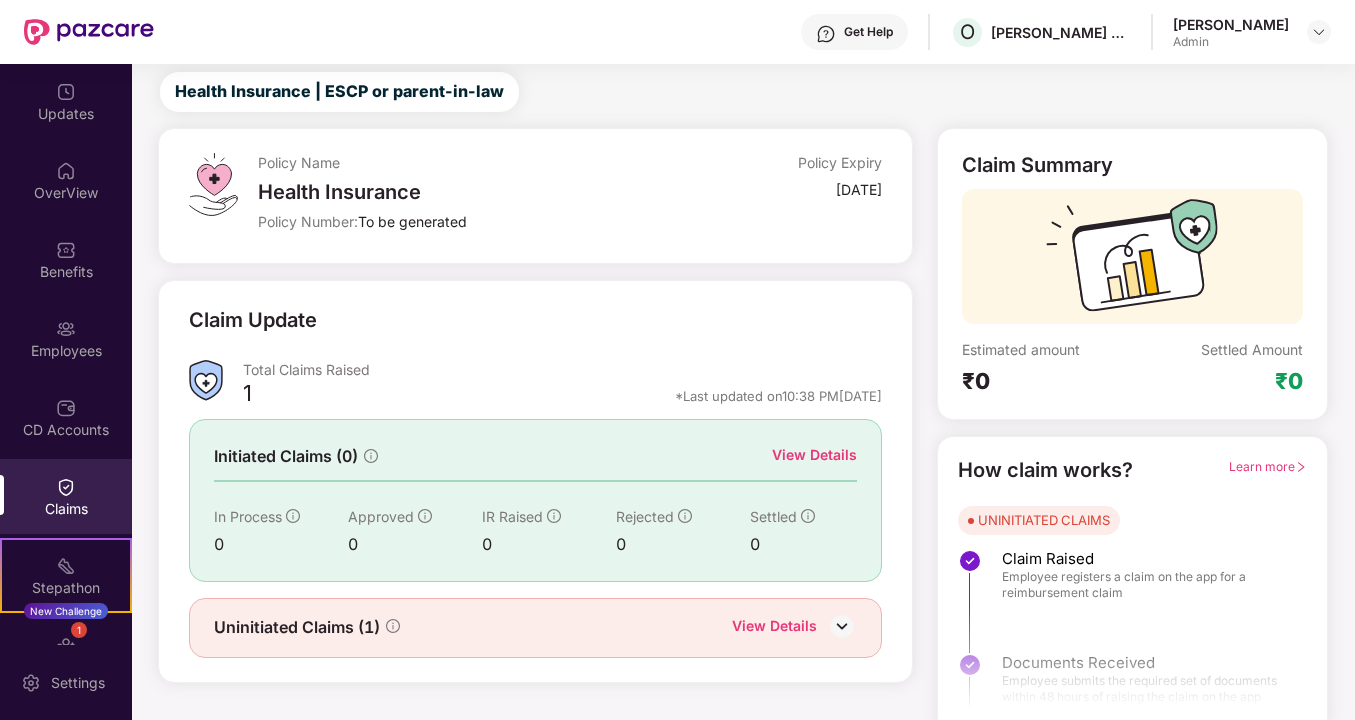 scroll, scrollTop: 63, scrollLeft: 0, axis: vertical 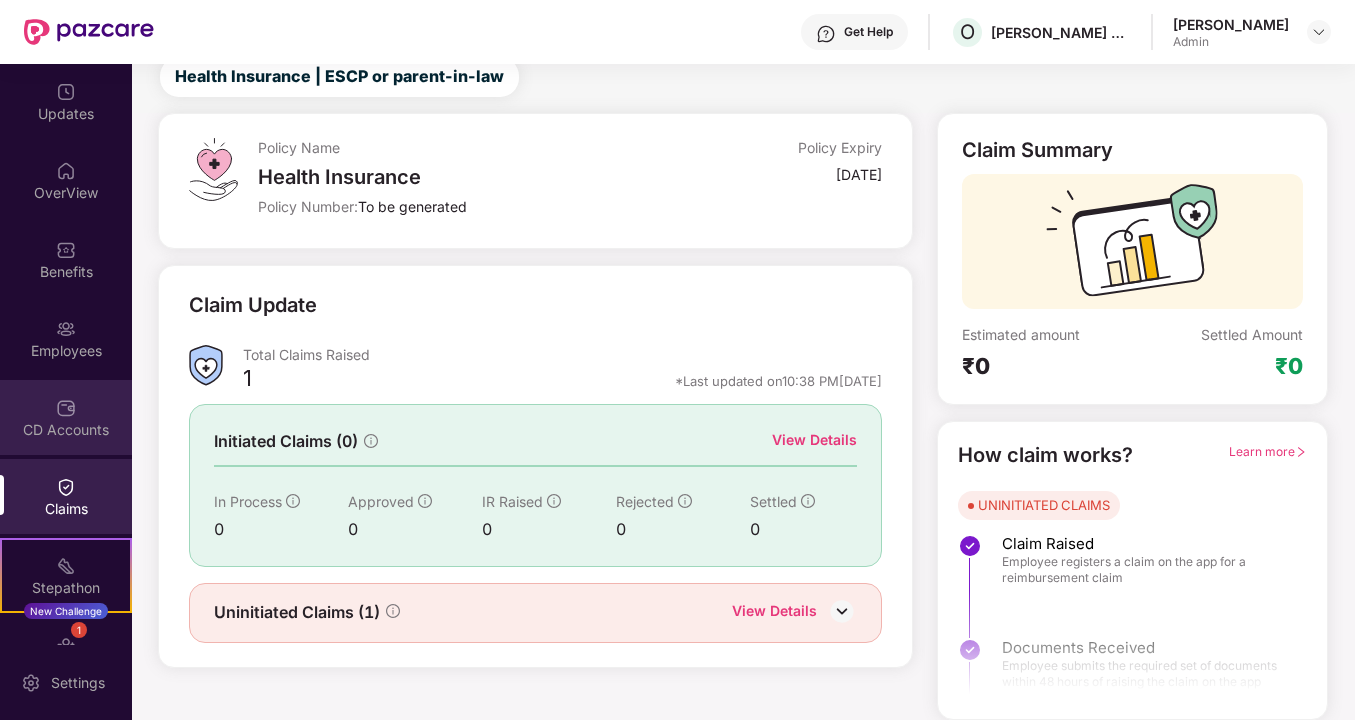click on "CD Accounts" at bounding box center (66, 417) 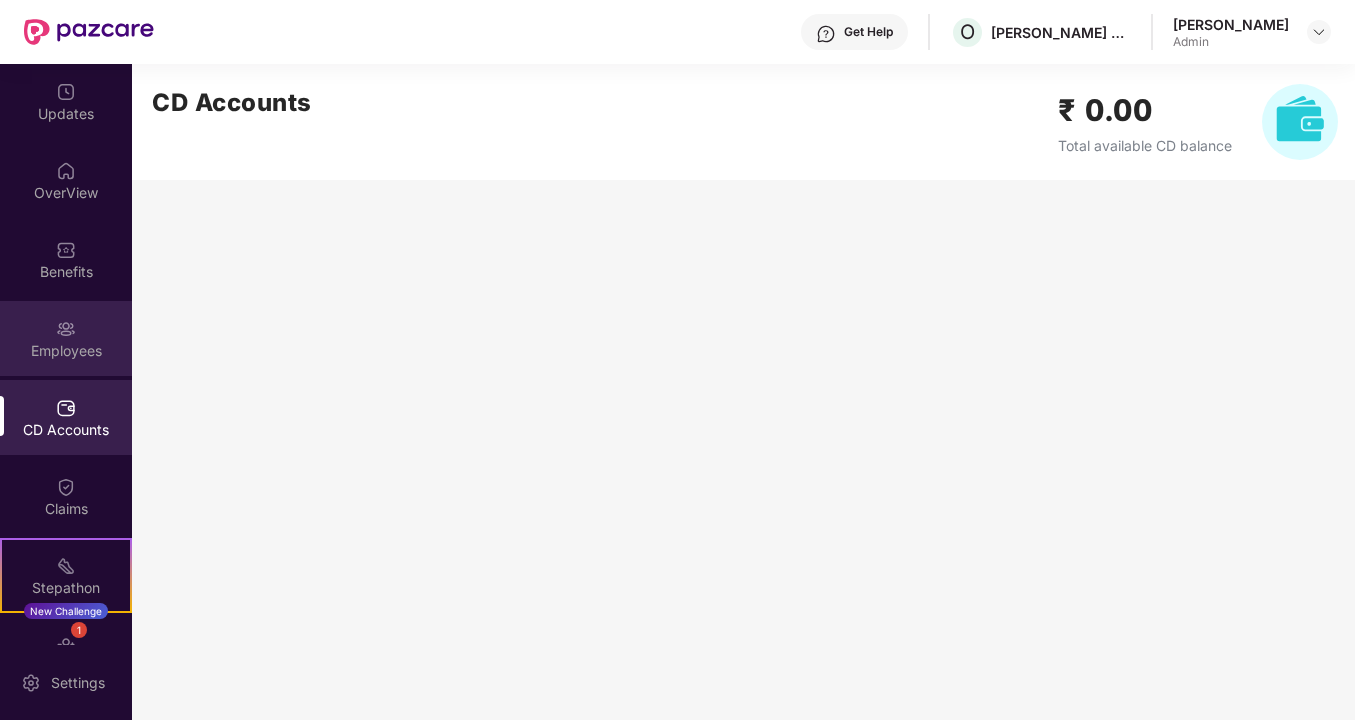 click on "Employees" at bounding box center [66, 351] 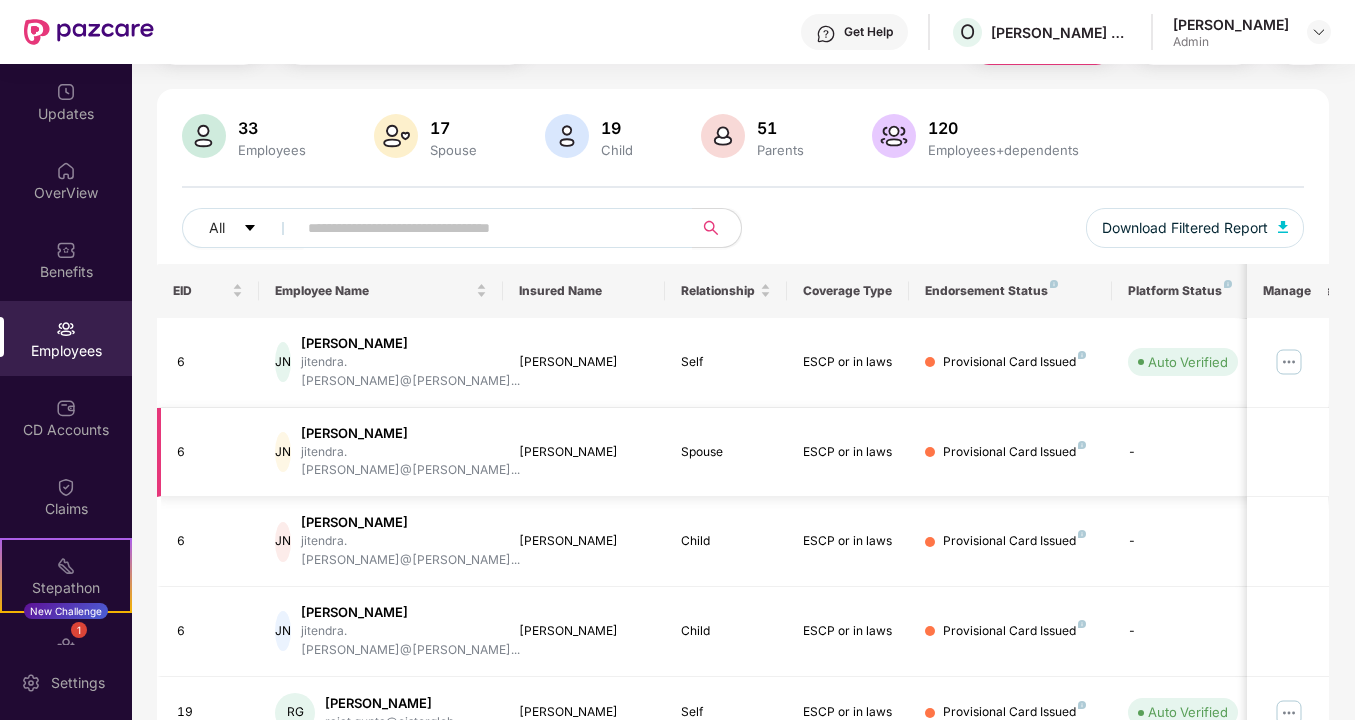 scroll, scrollTop: 100, scrollLeft: 0, axis: vertical 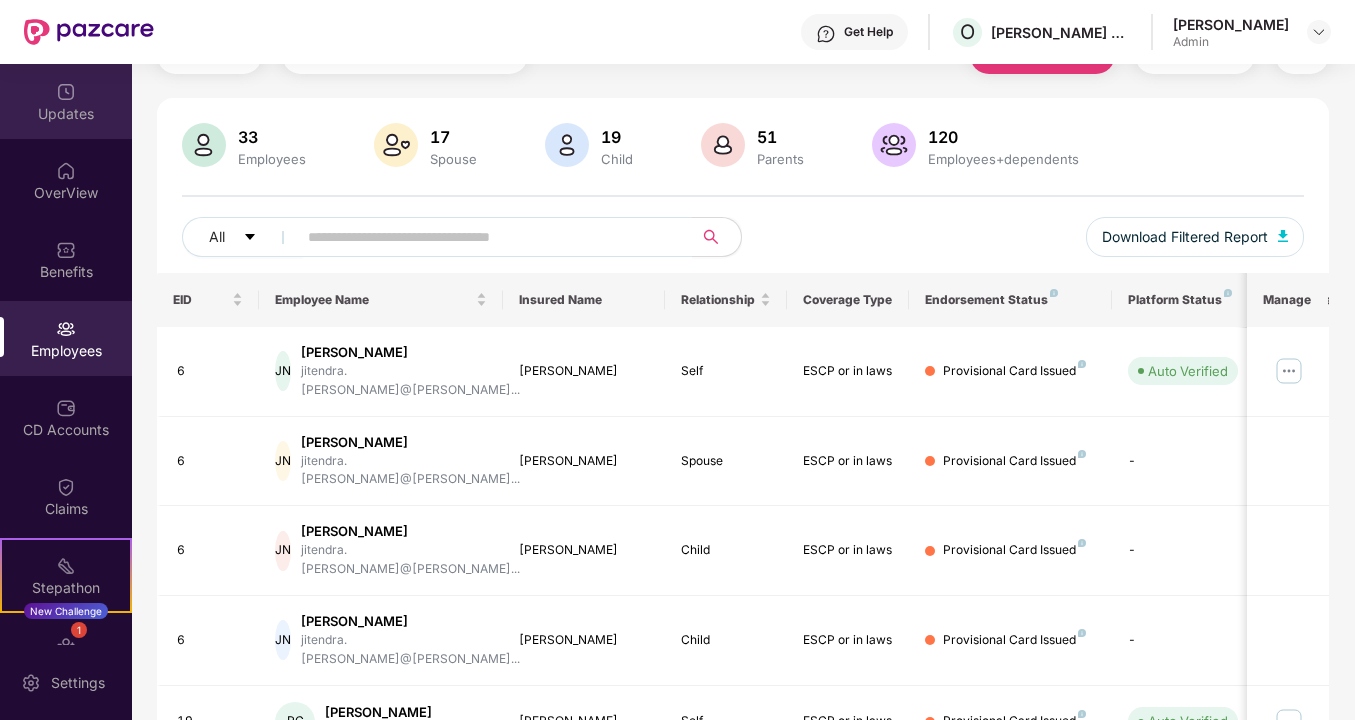 click on "Updates" at bounding box center (66, 114) 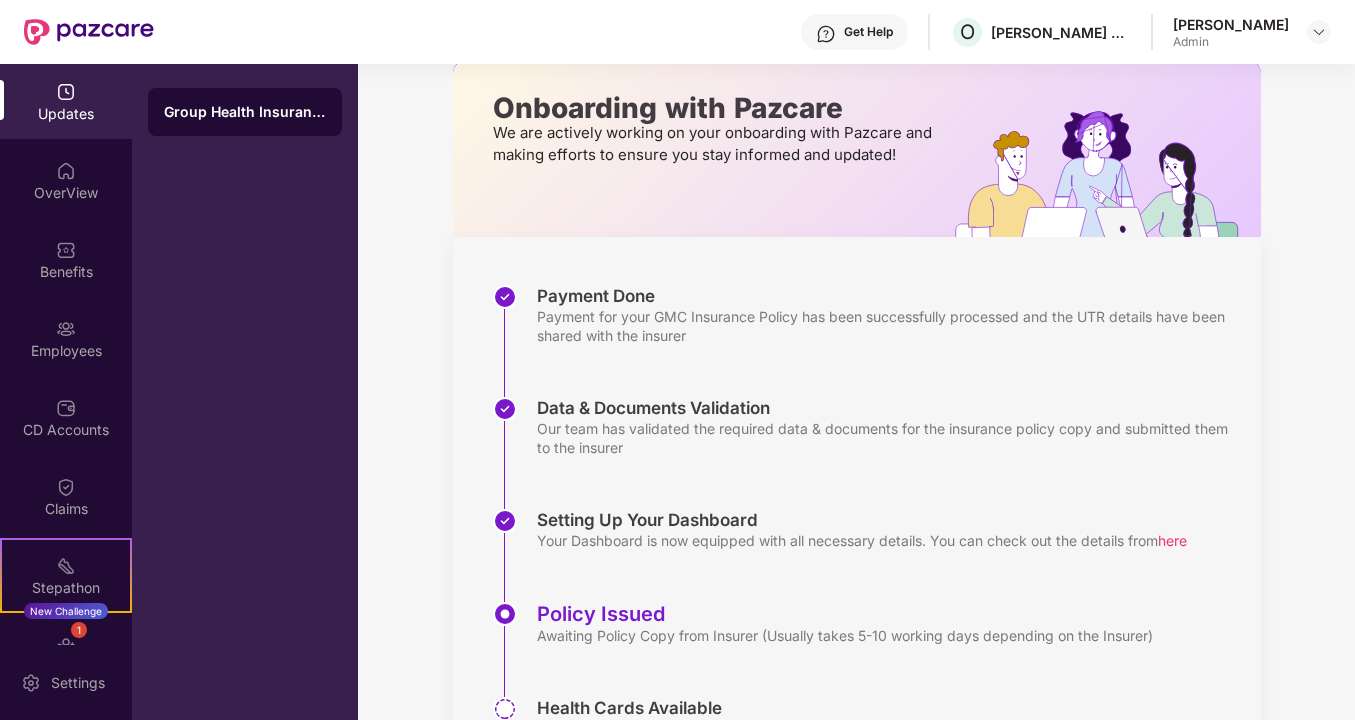 scroll, scrollTop: 0, scrollLeft: 0, axis: both 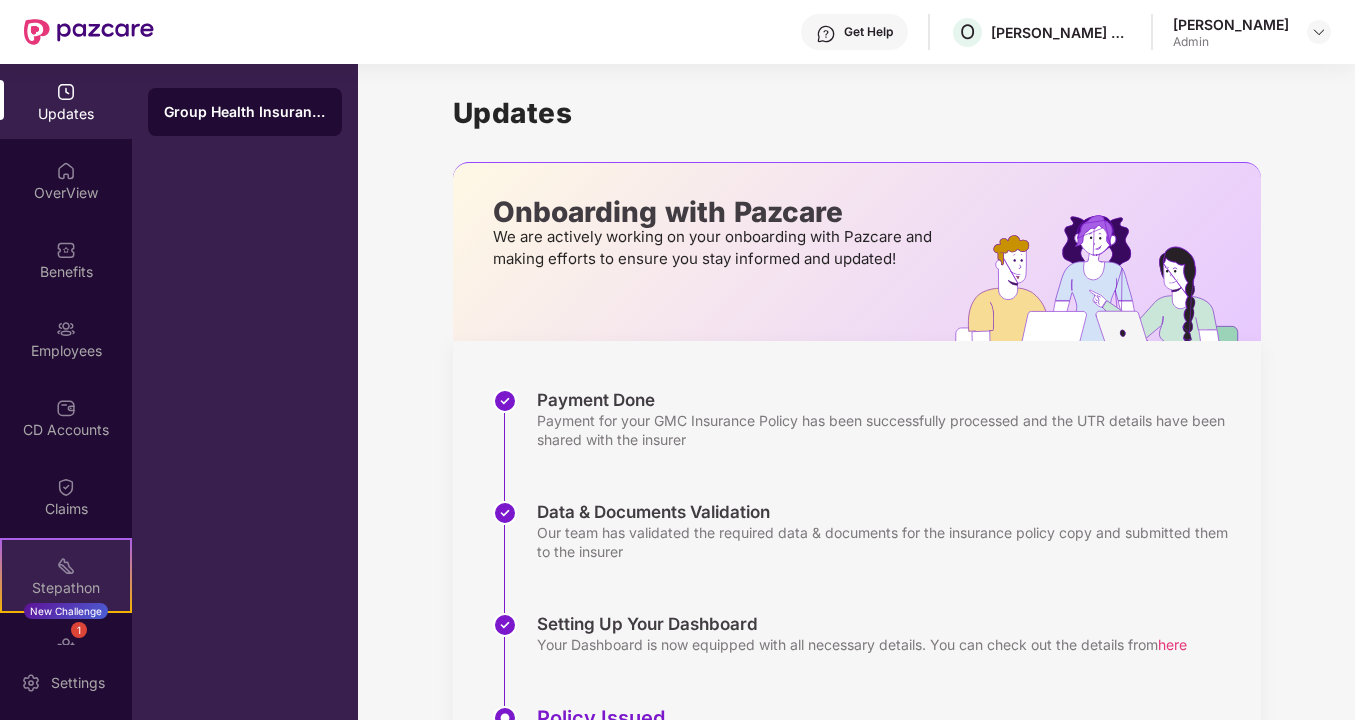 click on "Stepathon New Challenge" at bounding box center (66, 575) 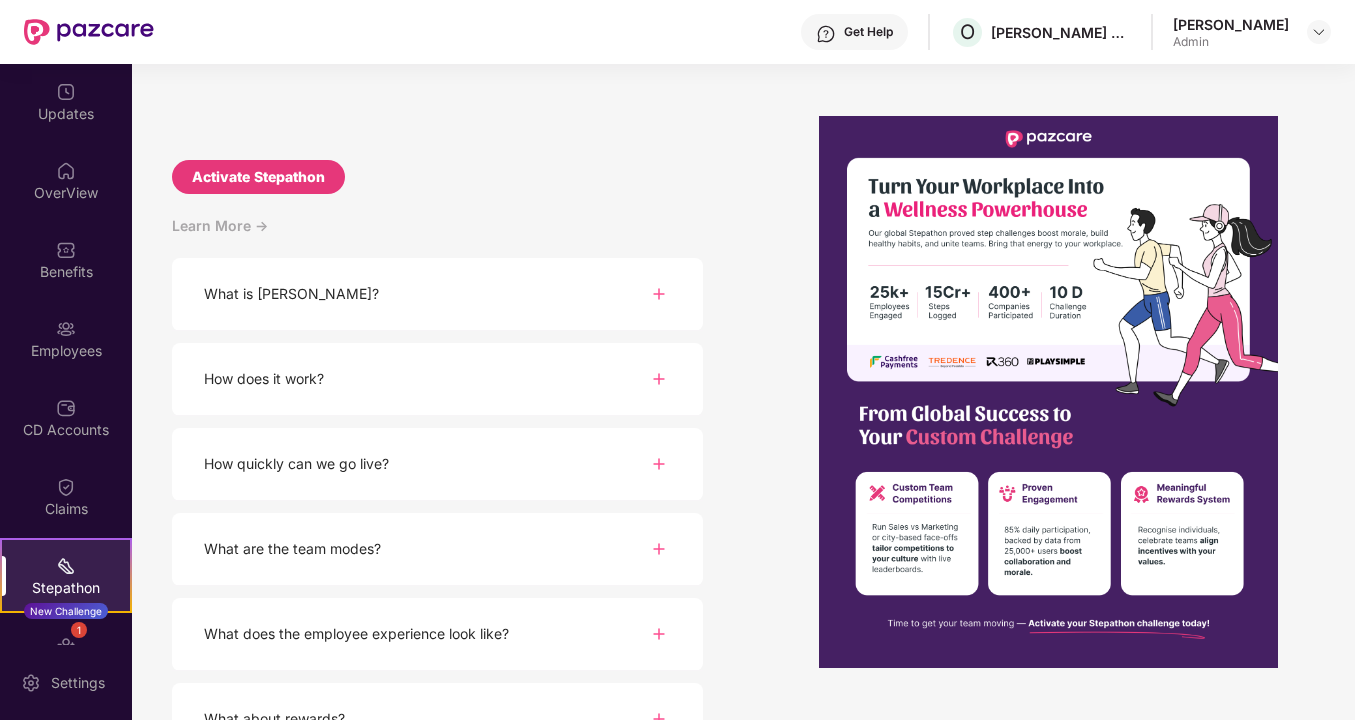 scroll, scrollTop: 179, scrollLeft: 0, axis: vertical 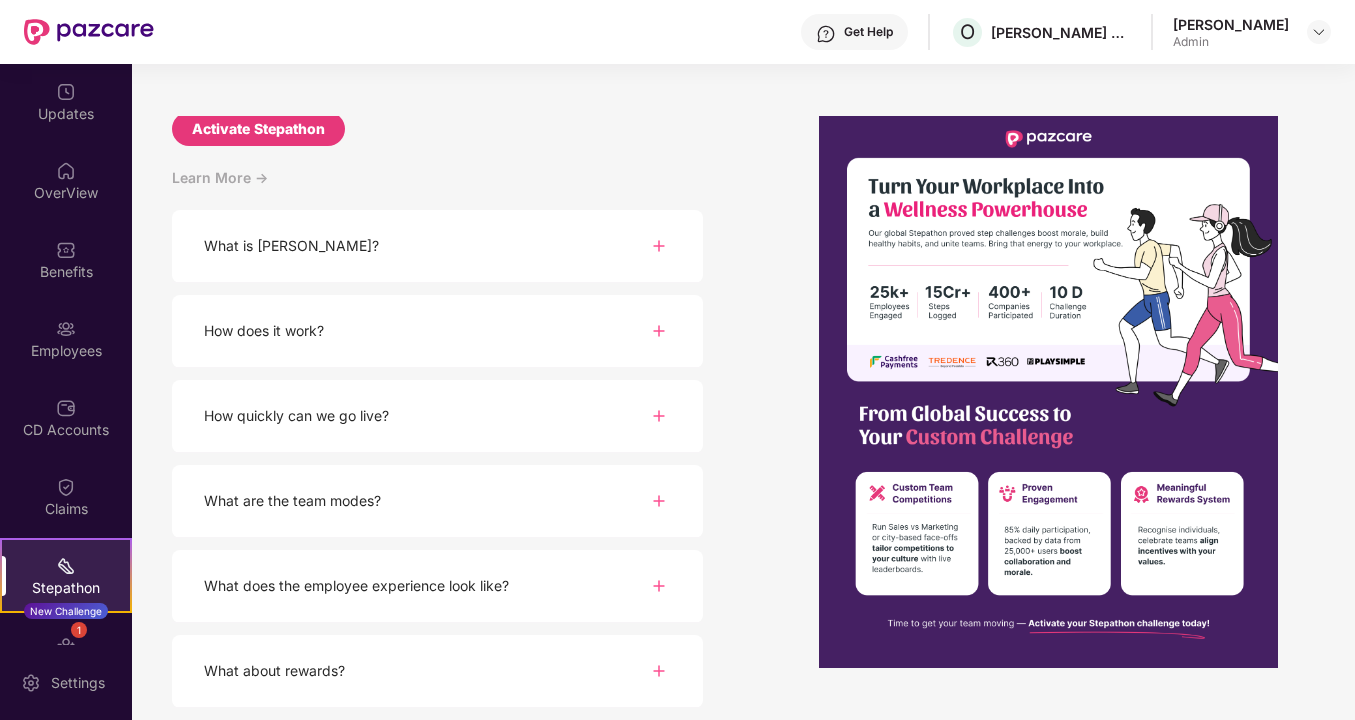 click at bounding box center (659, 246) 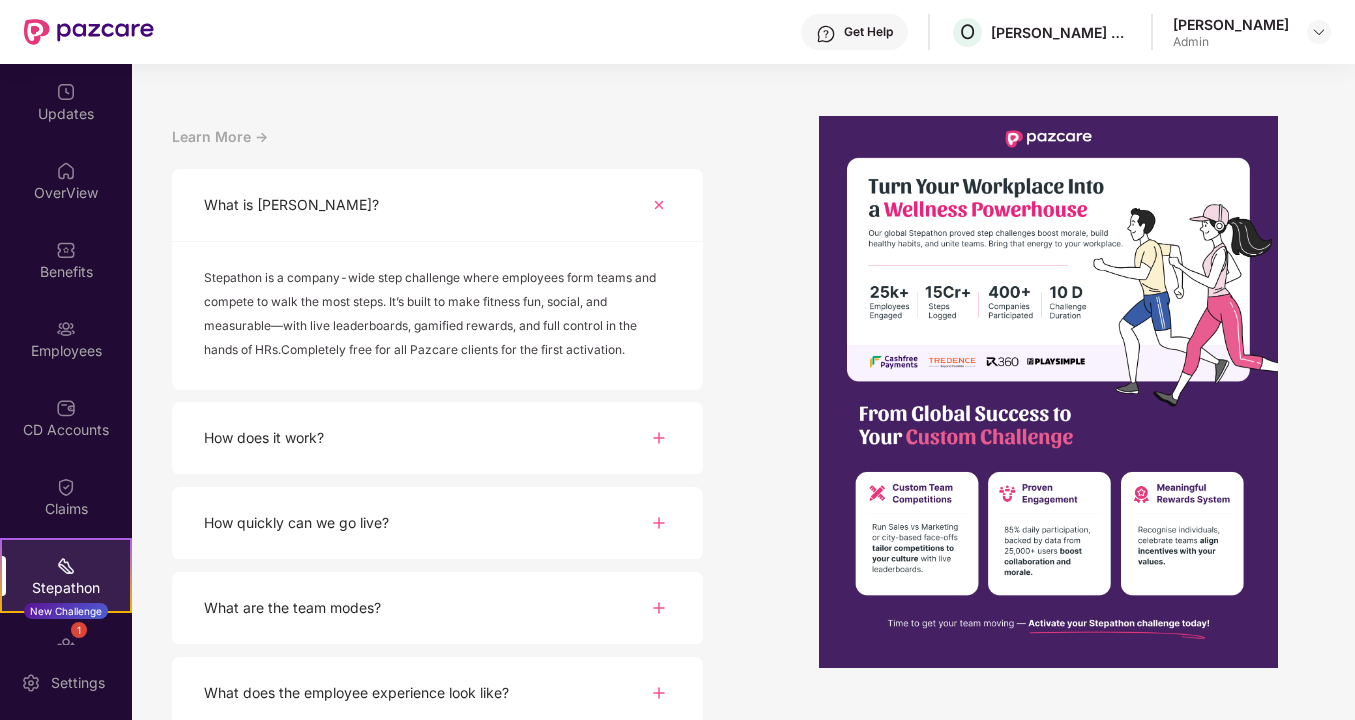 scroll, scrollTop: 222, scrollLeft: 0, axis: vertical 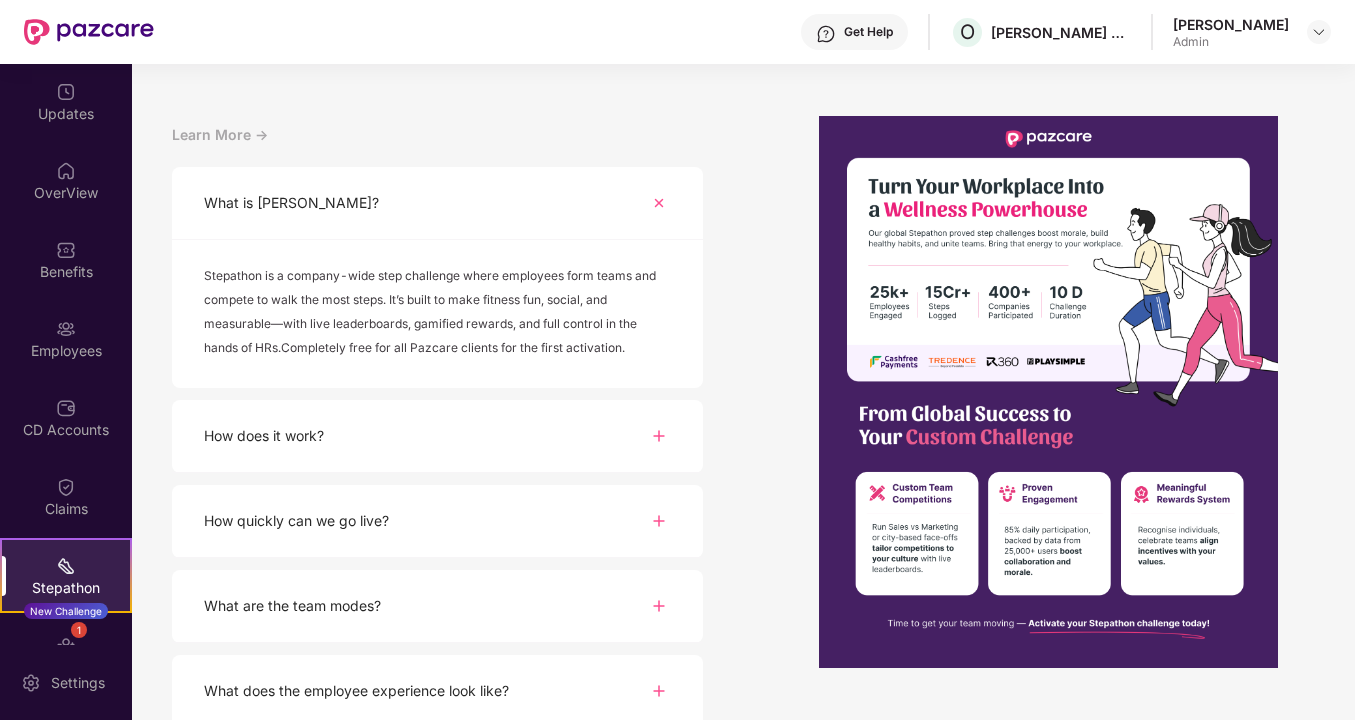 click at bounding box center (659, 436) 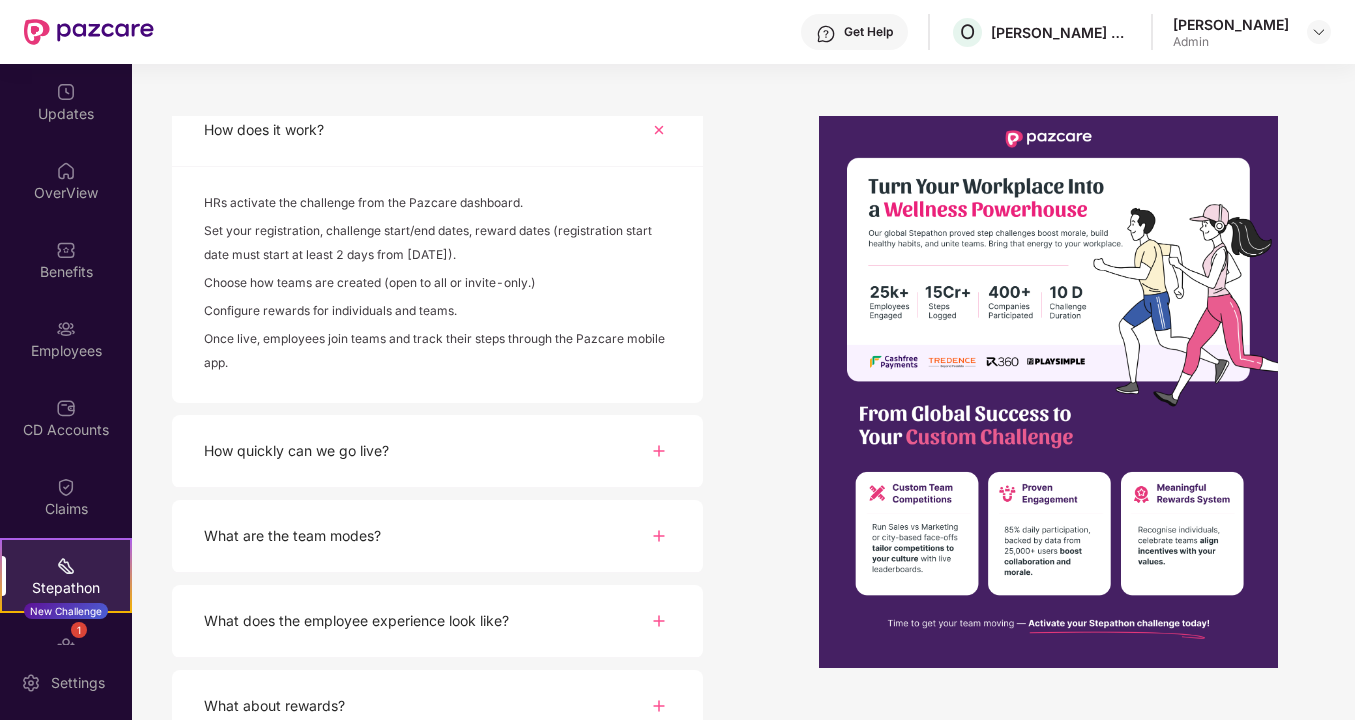 scroll, scrollTop: 532, scrollLeft: 0, axis: vertical 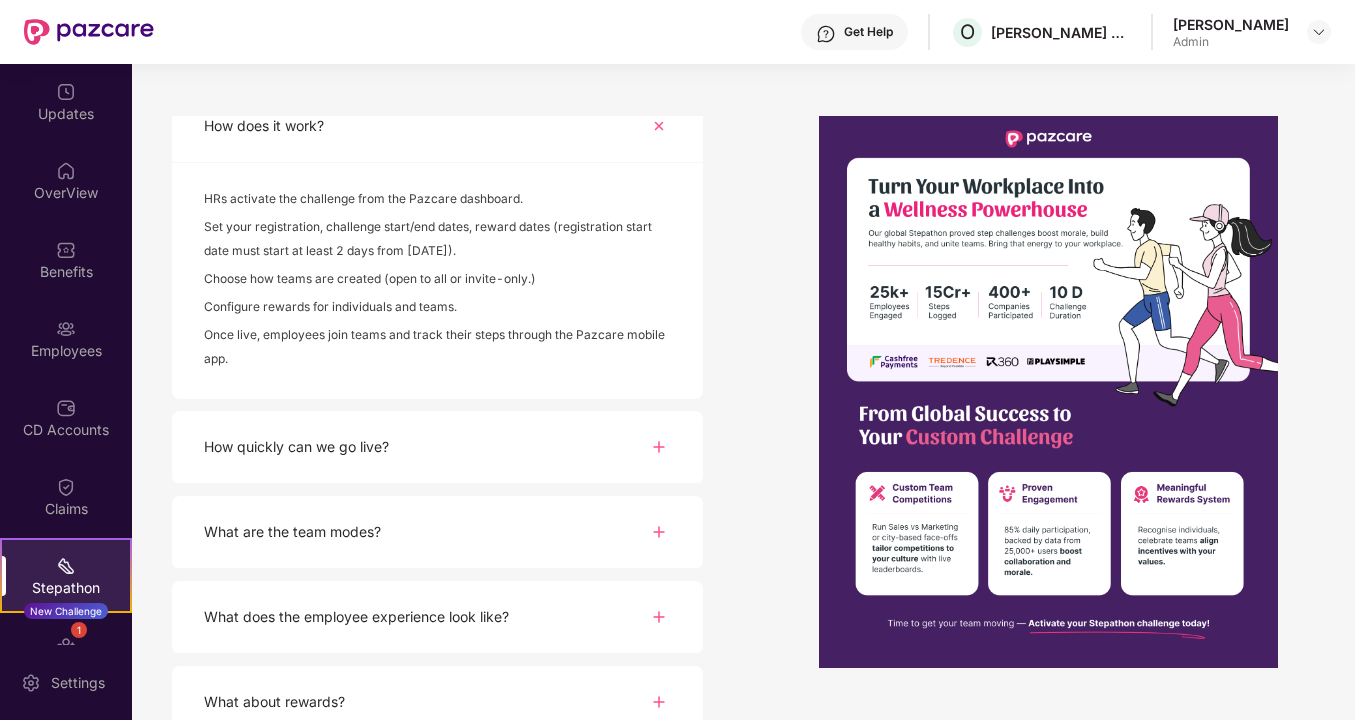 click at bounding box center (659, 447) 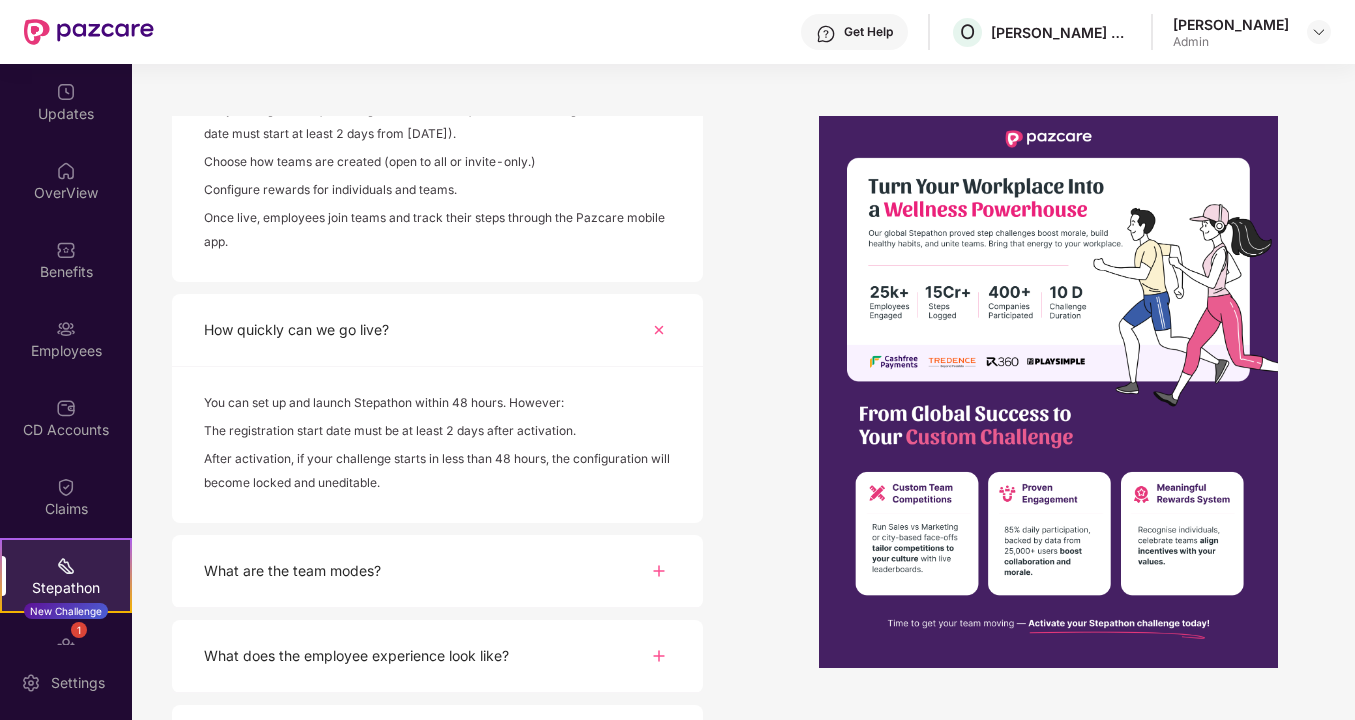 scroll, scrollTop: 719, scrollLeft: 0, axis: vertical 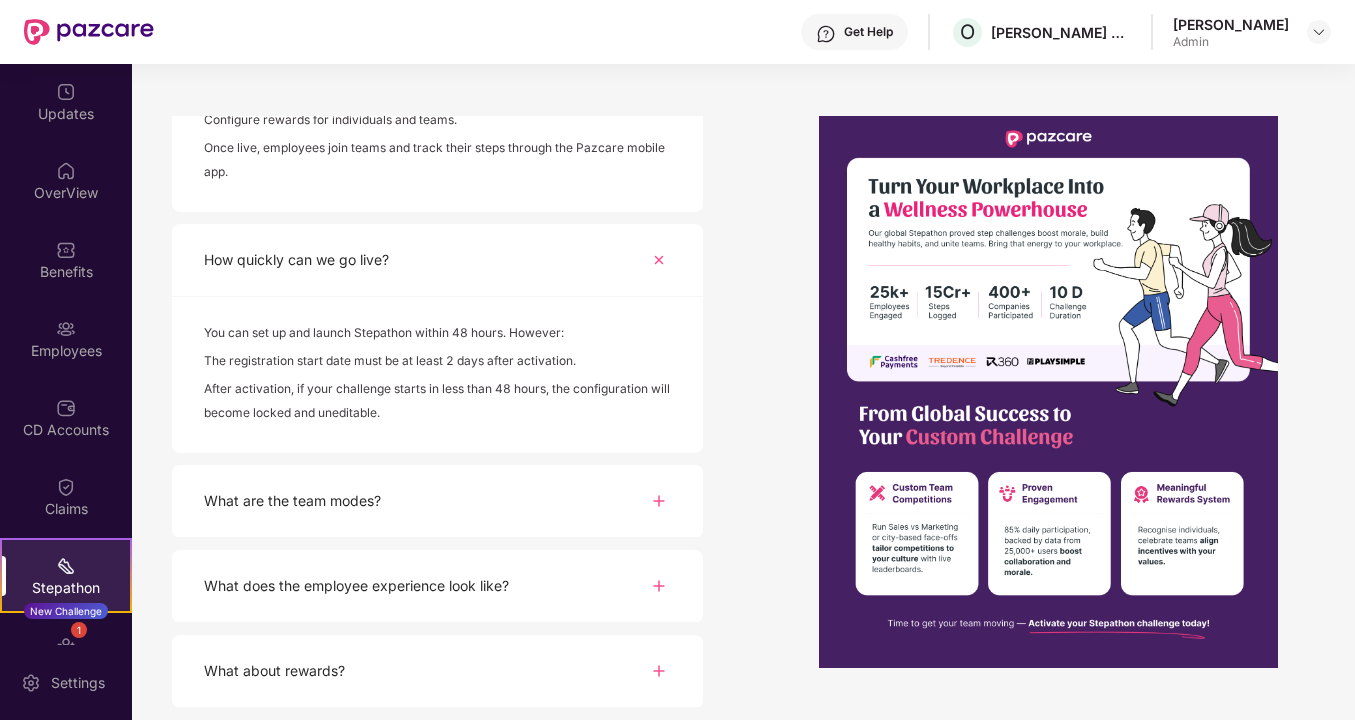 click at bounding box center [659, 501] 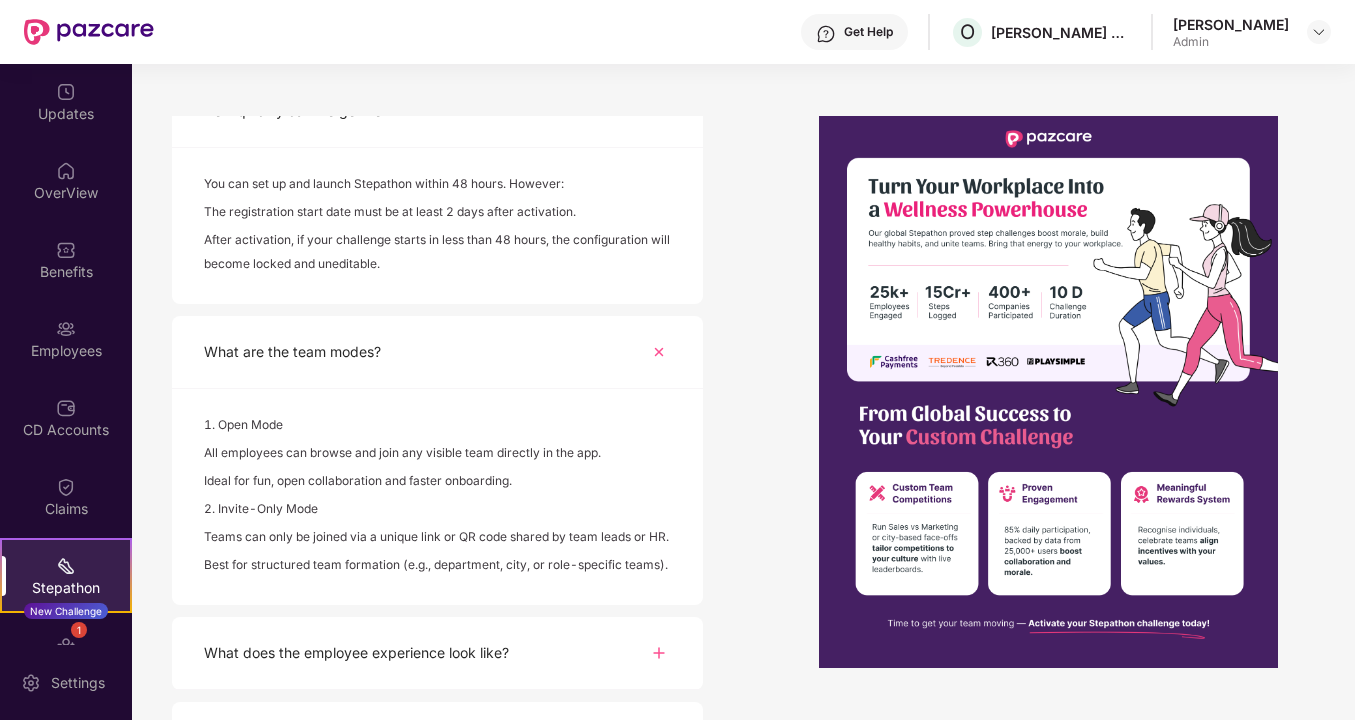 scroll, scrollTop: 935, scrollLeft: 0, axis: vertical 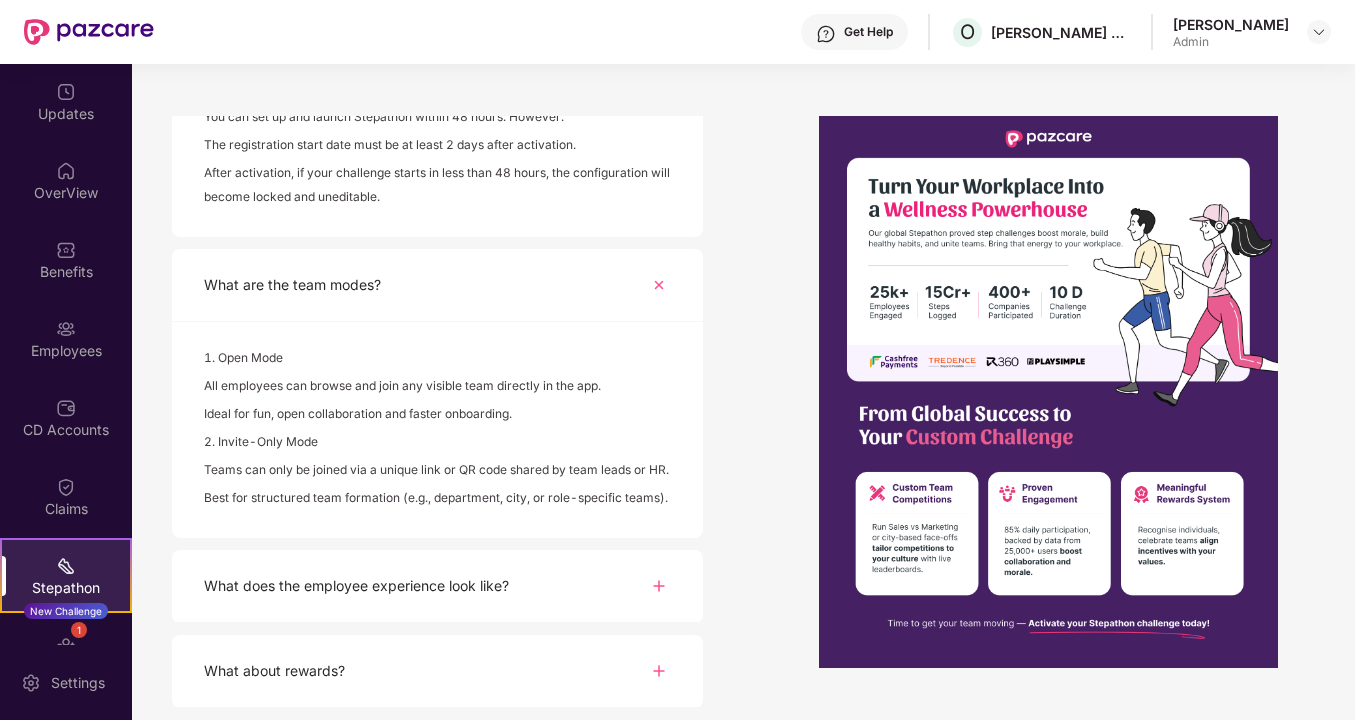 click at bounding box center (659, 586) 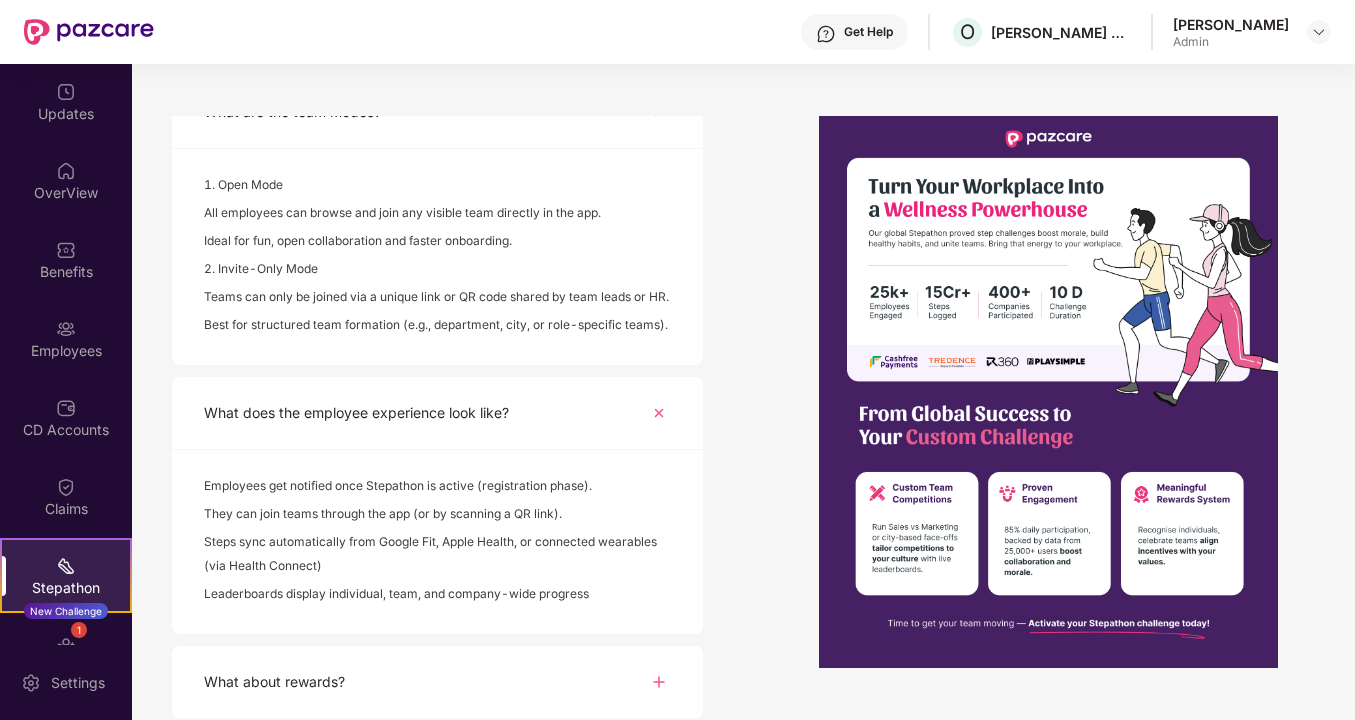 scroll, scrollTop: 1119, scrollLeft: 0, axis: vertical 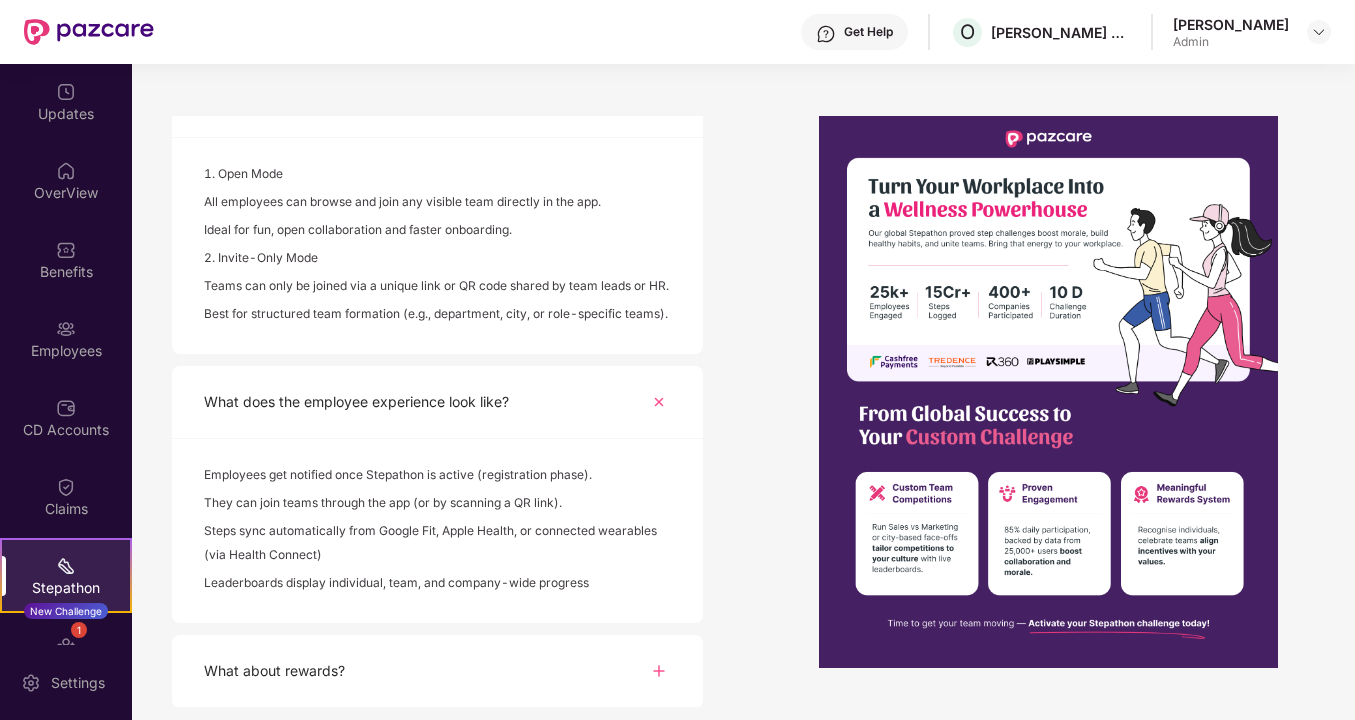 click at bounding box center (659, 671) 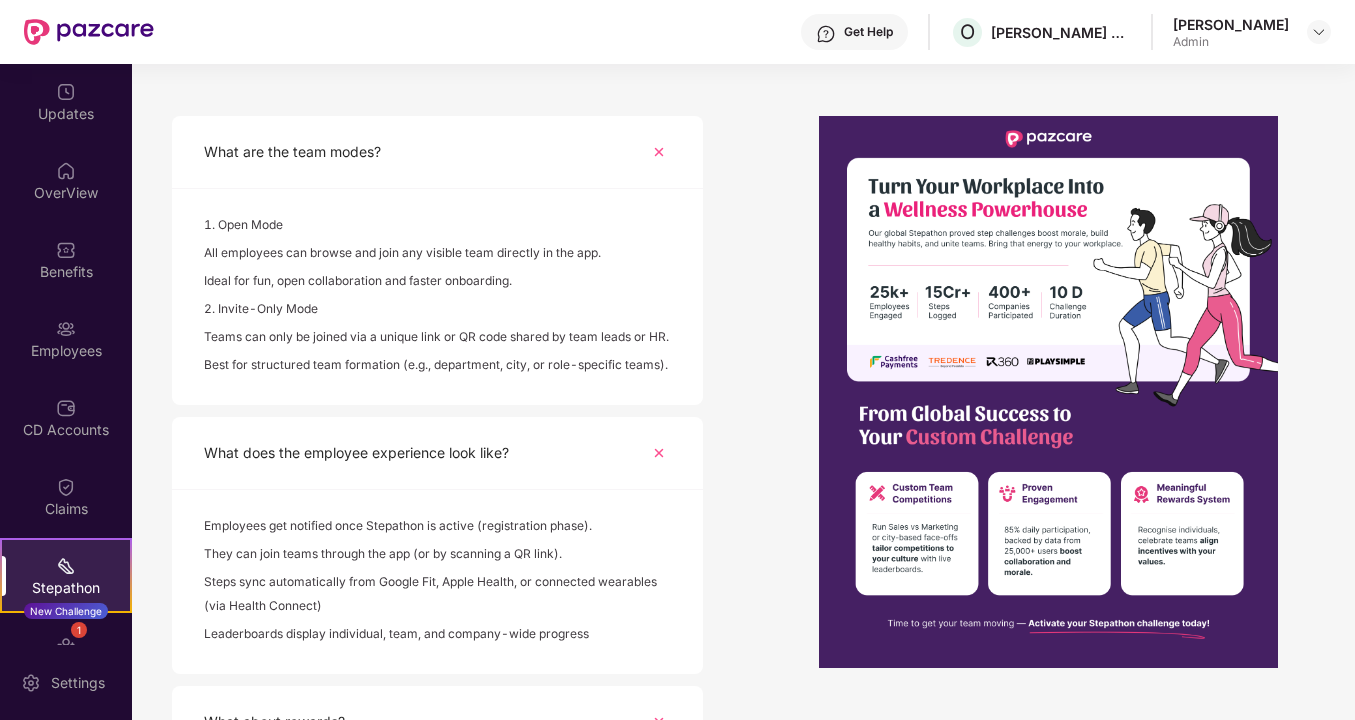 scroll, scrollTop: 1307, scrollLeft: 0, axis: vertical 